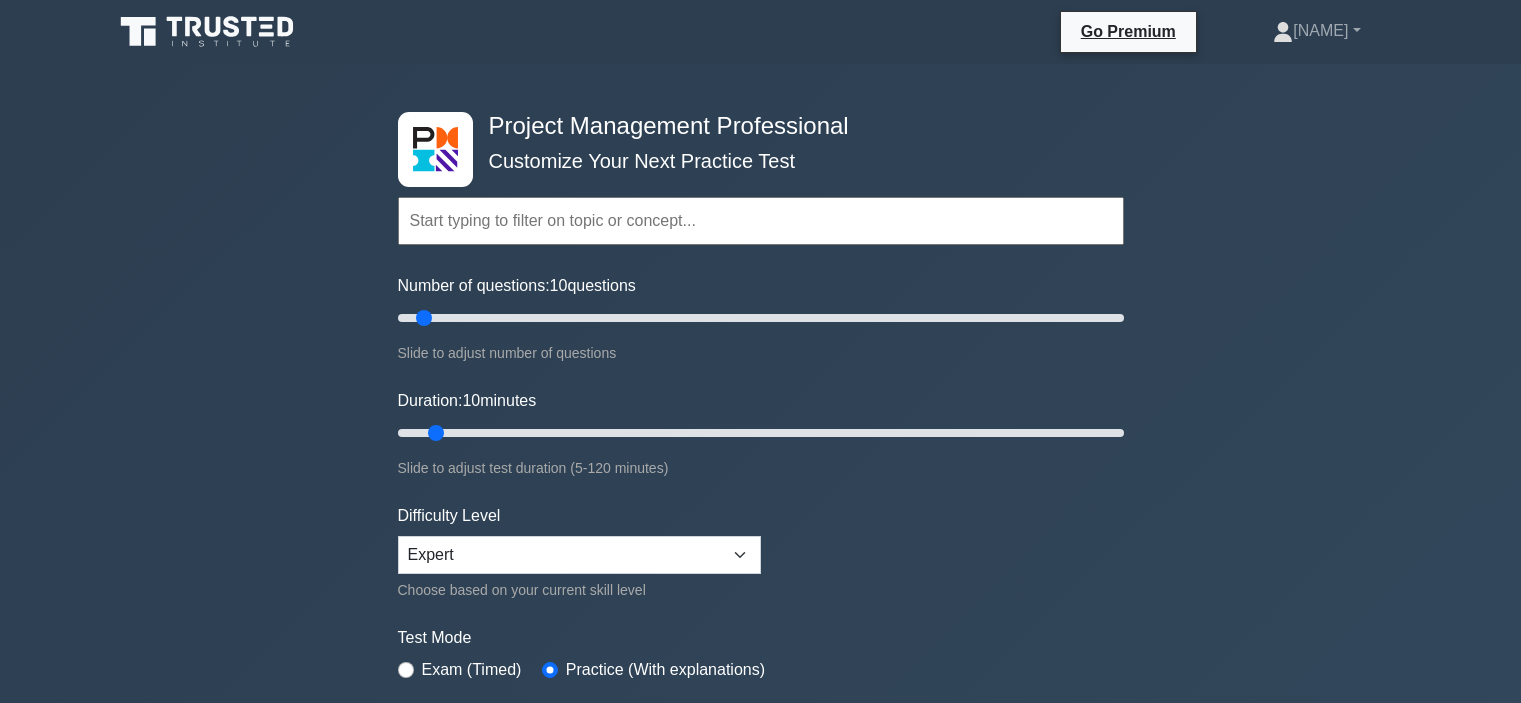 scroll, scrollTop: 0, scrollLeft: 0, axis: both 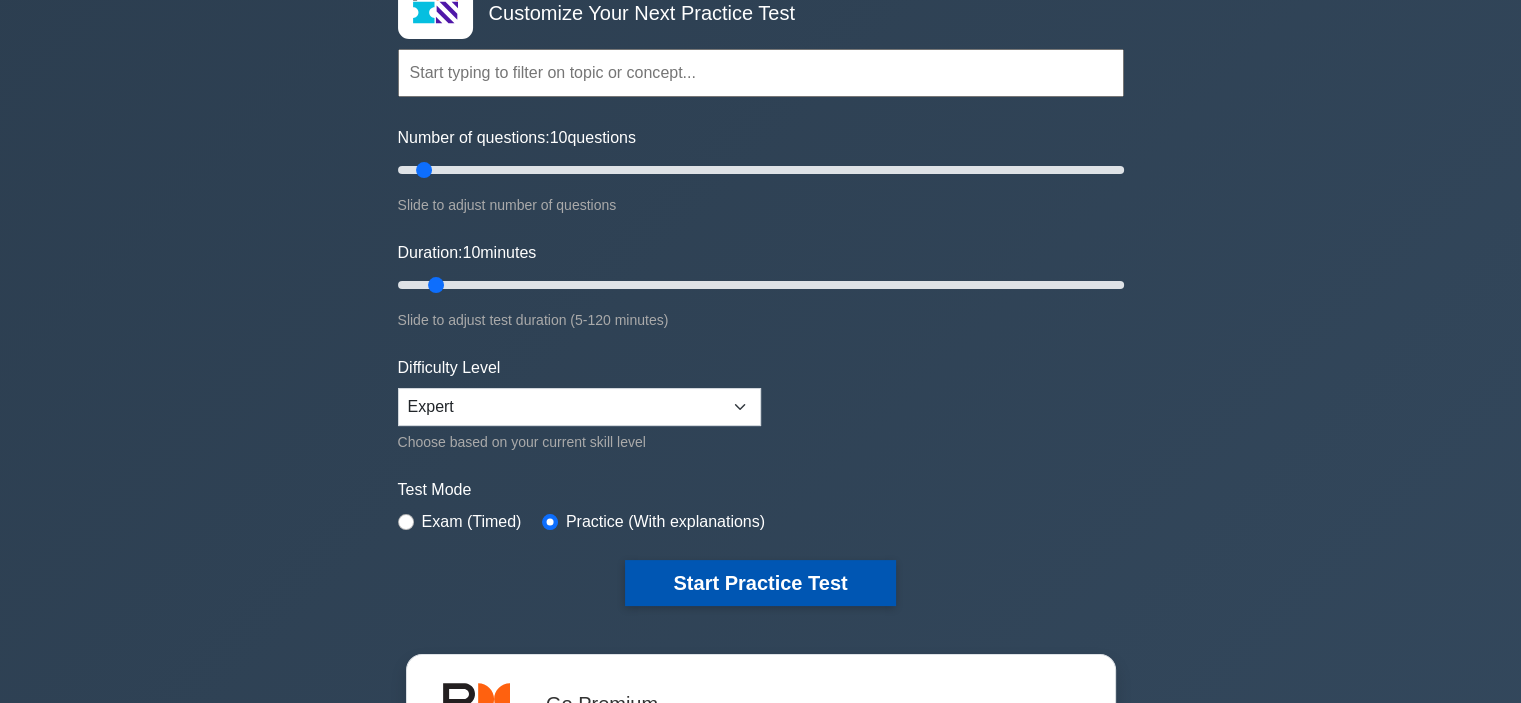 click on "Start Practice Test" at bounding box center (760, 583) 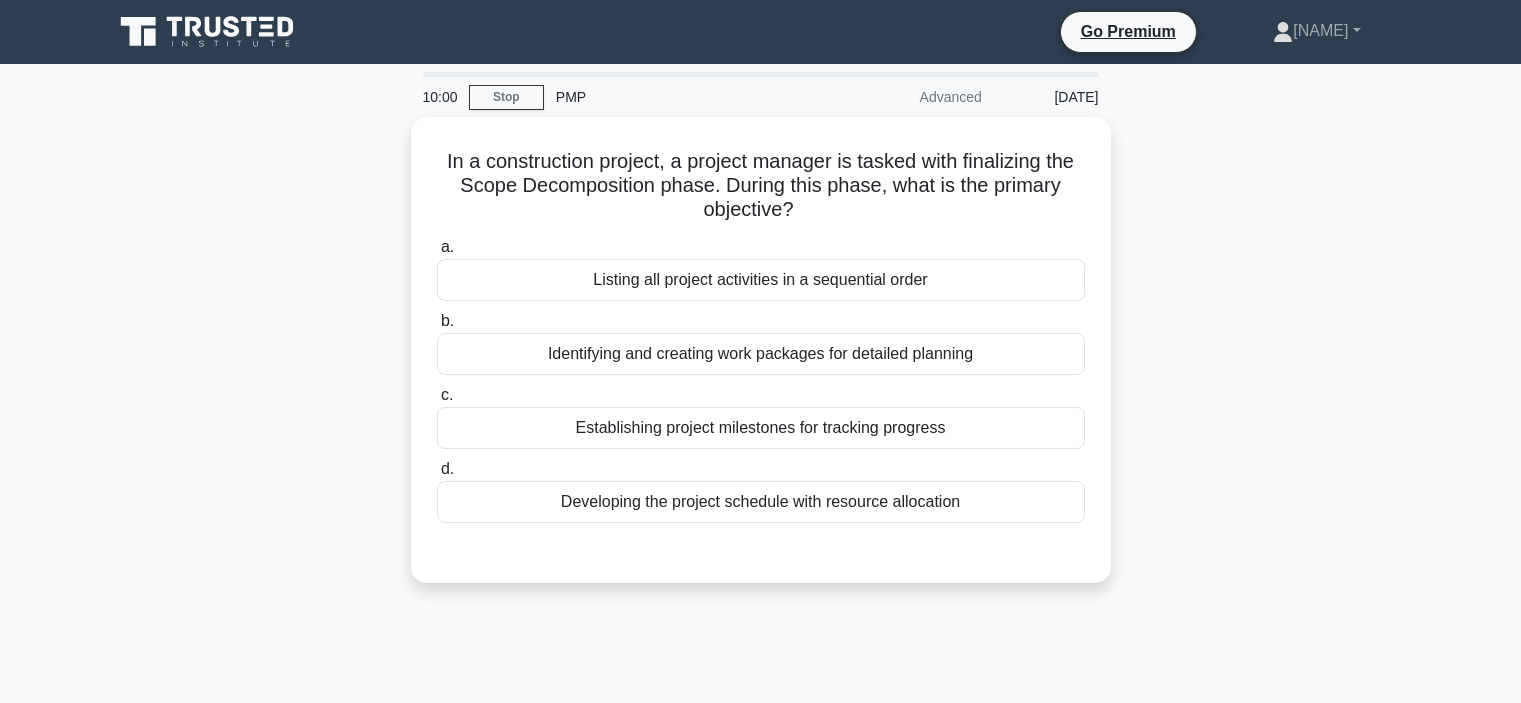 scroll, scrollTop: 0, scrollLeft: 0, axis: both 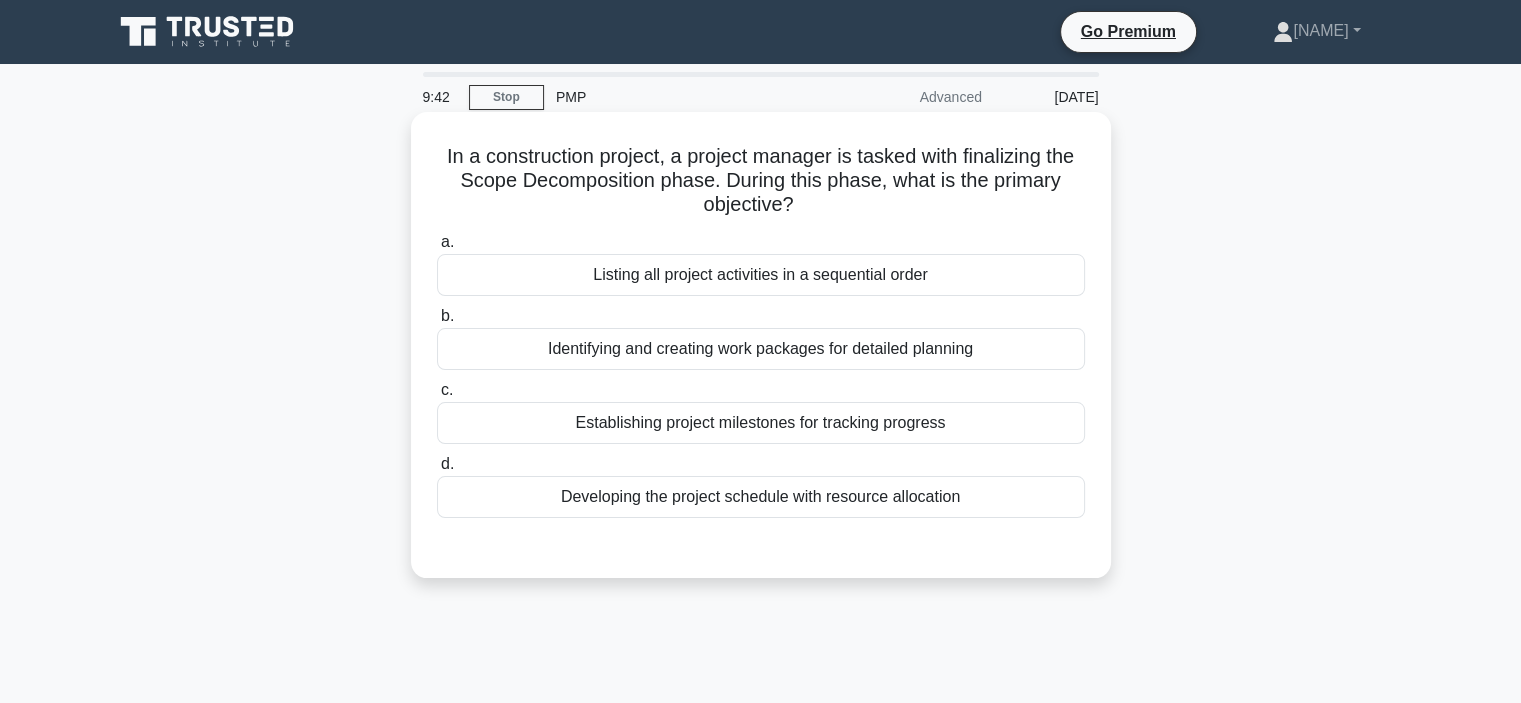 click on "Identifying and creating work packages for detailed planning" at bounding box center [761, 349] 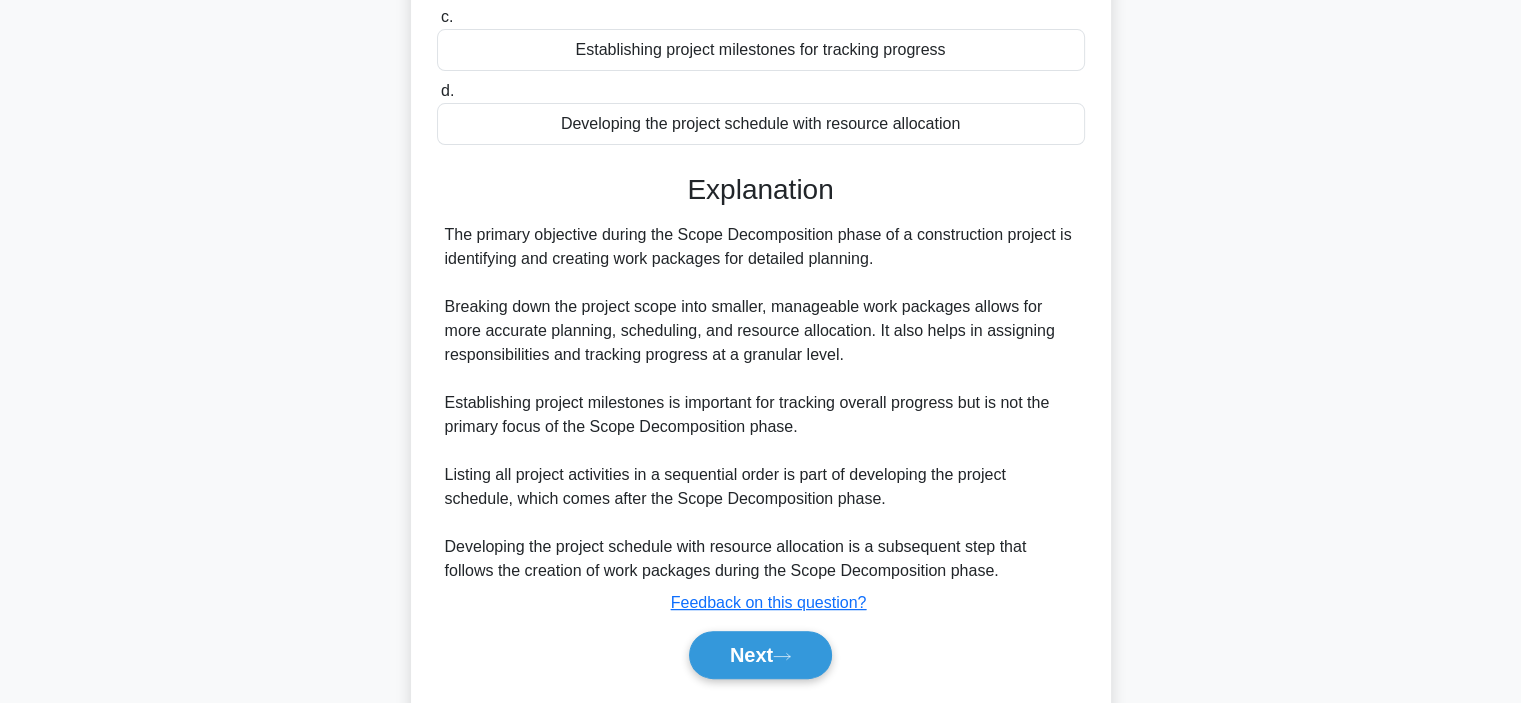 scroll, scrollTop: 432, scrollLeft: 0, axis: vertical 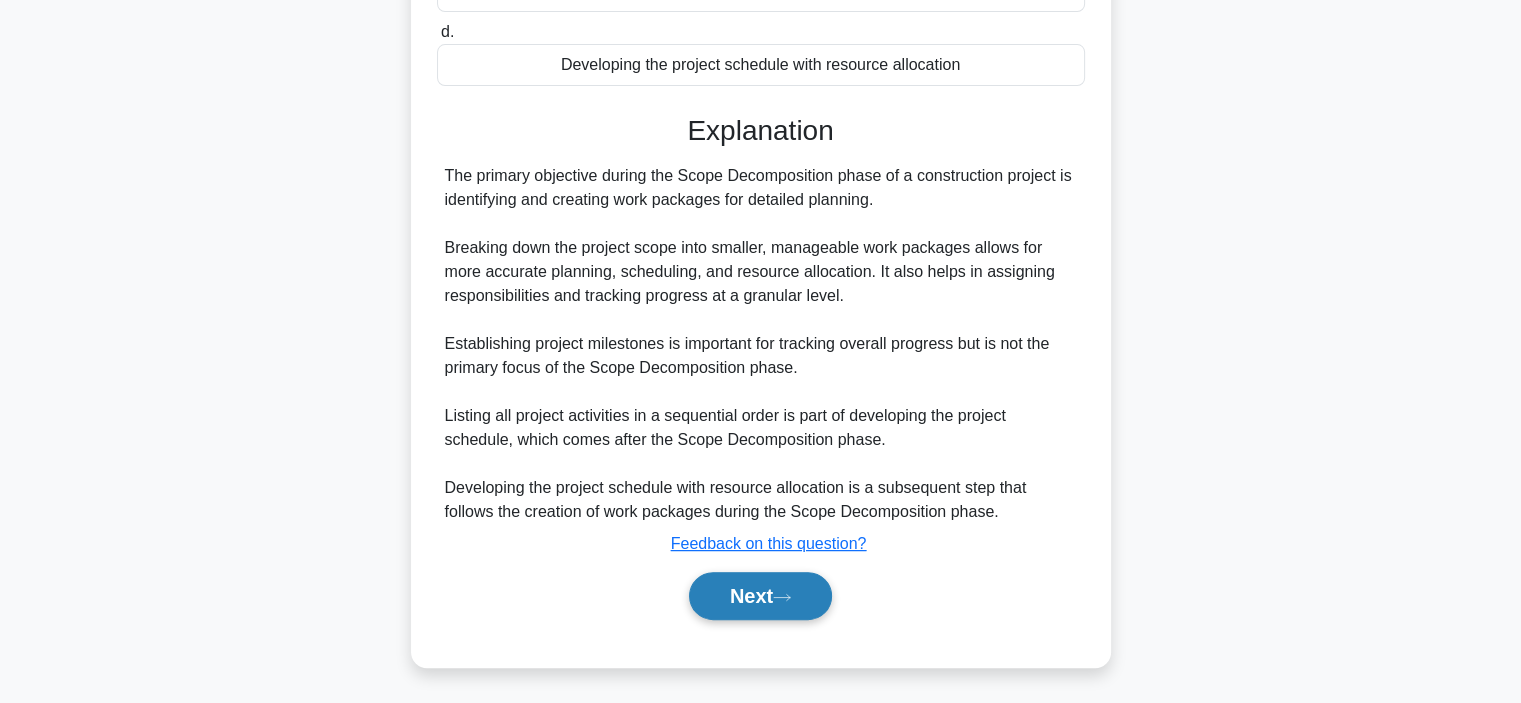 click on "Next" at bounding box center [760, 596] 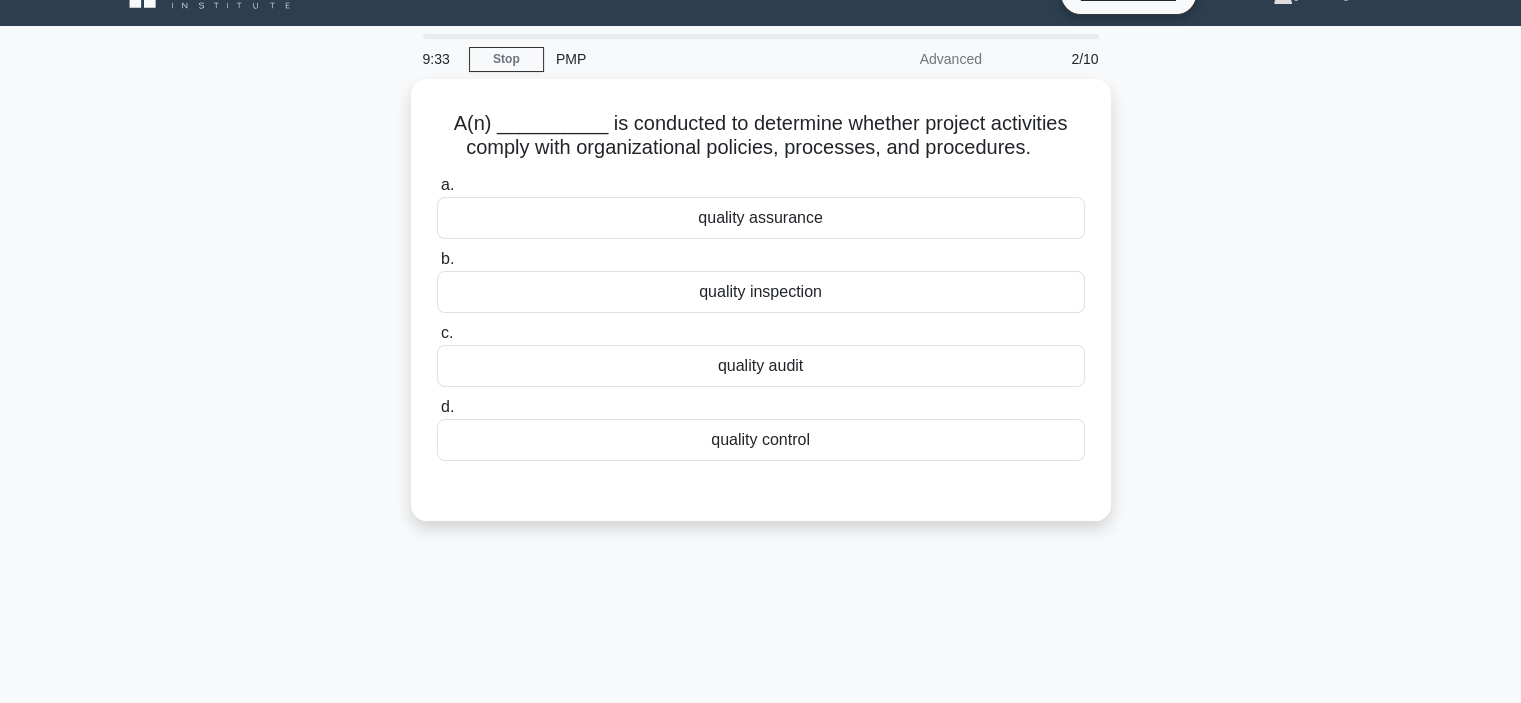 scroll, scrollTop: 36, scrollLeft: 0, axis: vertical 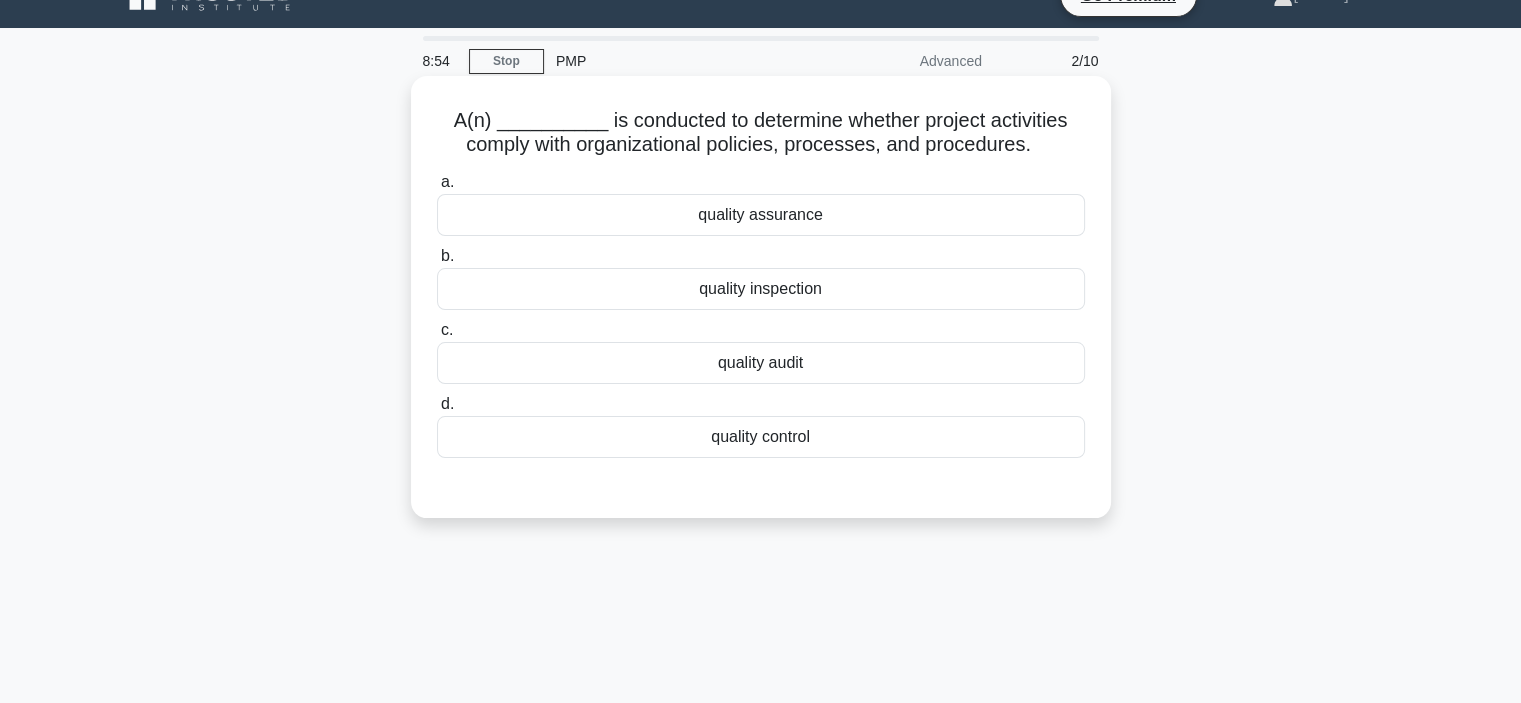 click on "quality assurance" at bounding box center (761, 215) 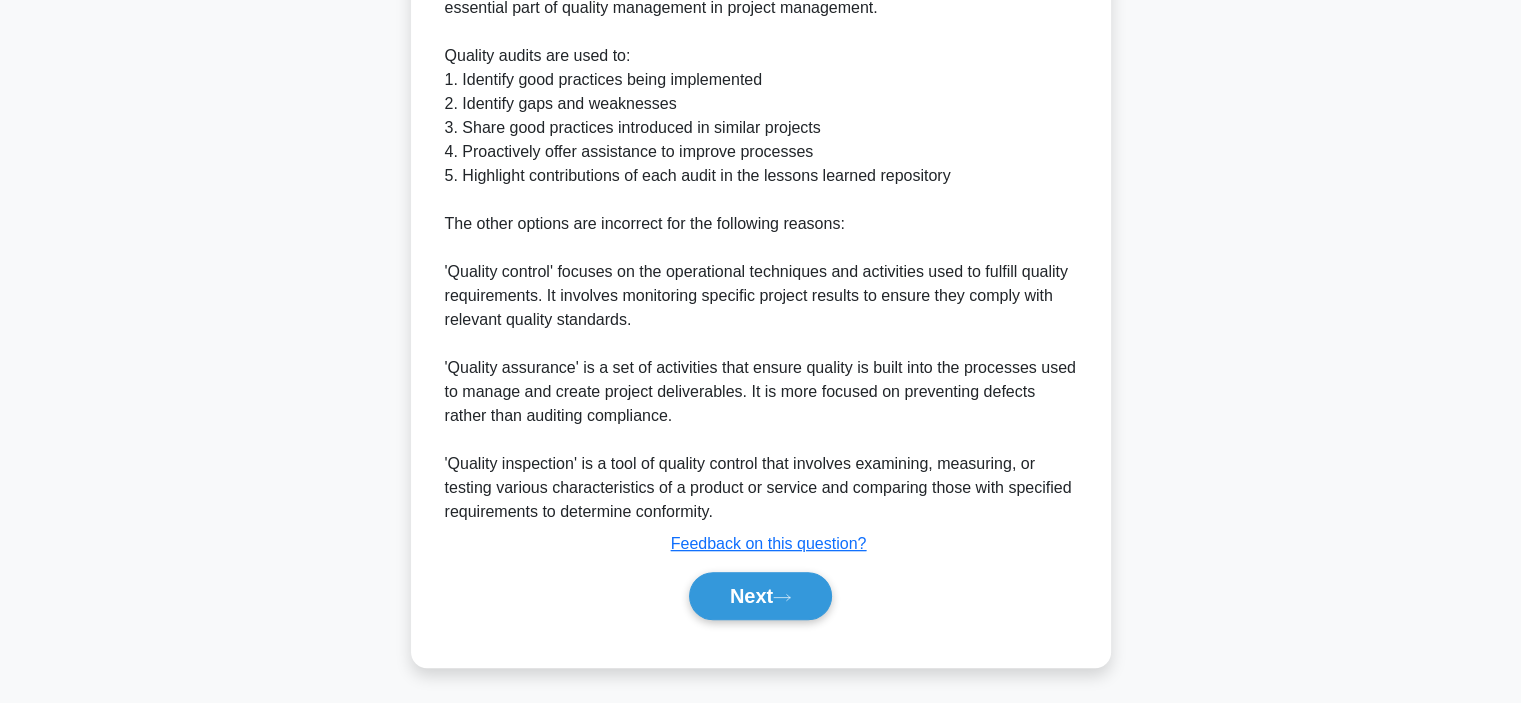 scroll, scrollTop: 672, scrollLeft: 0, axis: vertical 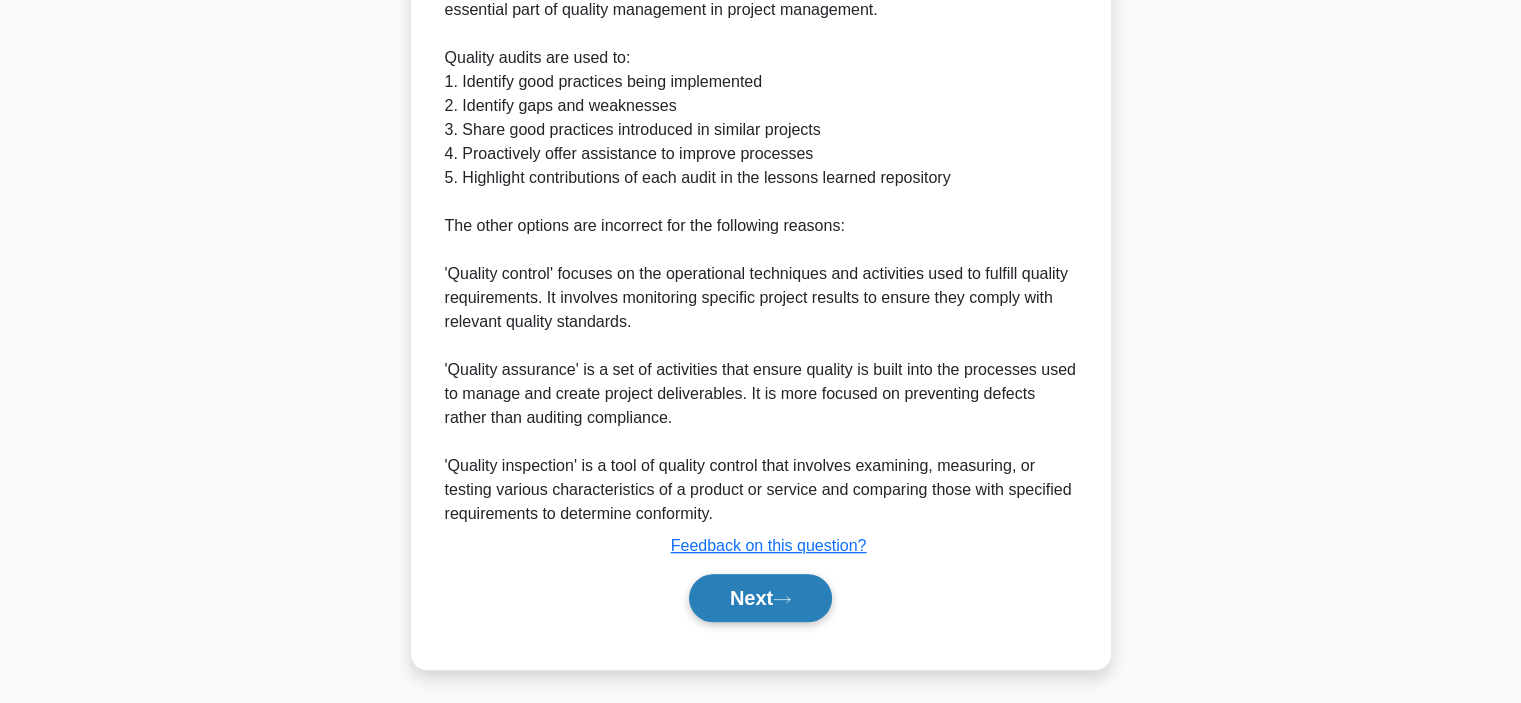 click on "Next" at bounding box center [760, 598] 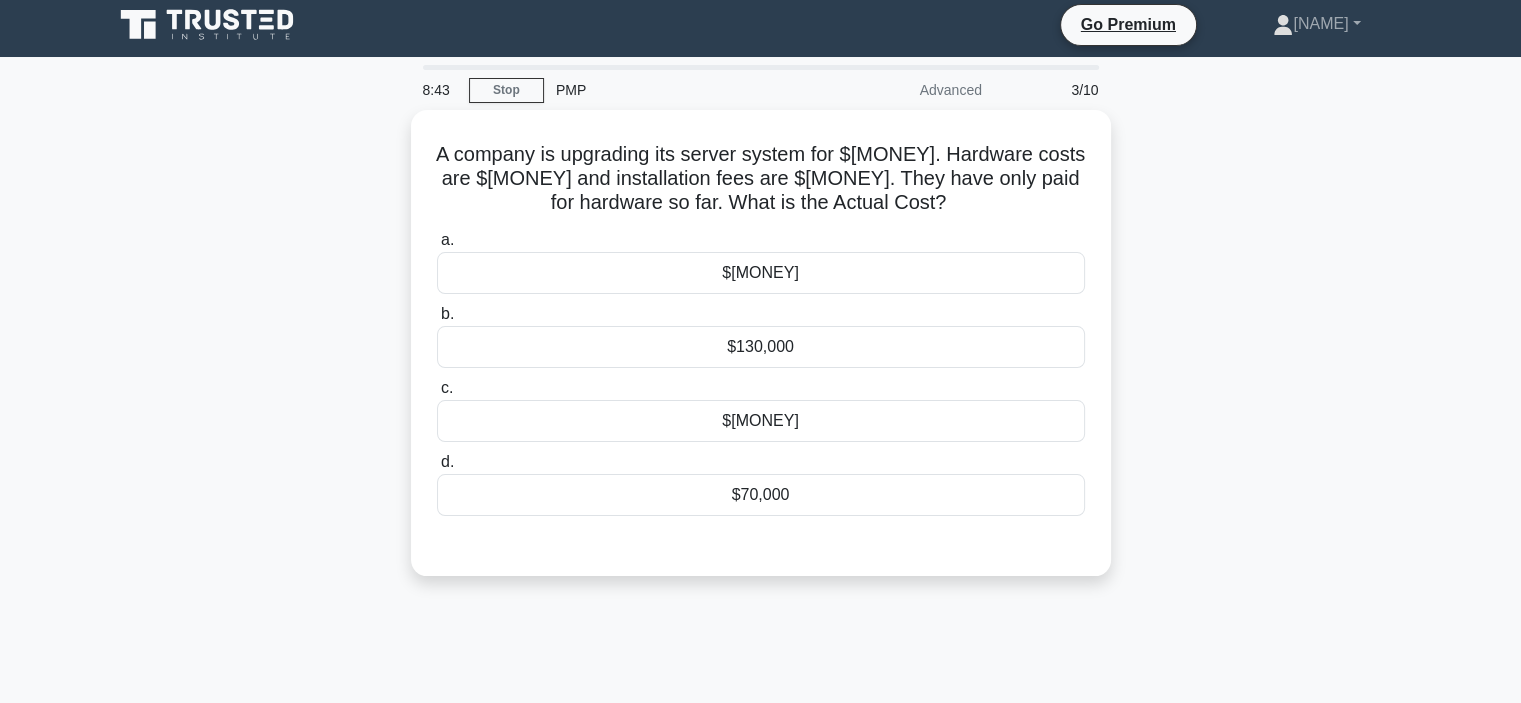 scroll, scrollTop: 0, scrollLeft: 0, axis: both 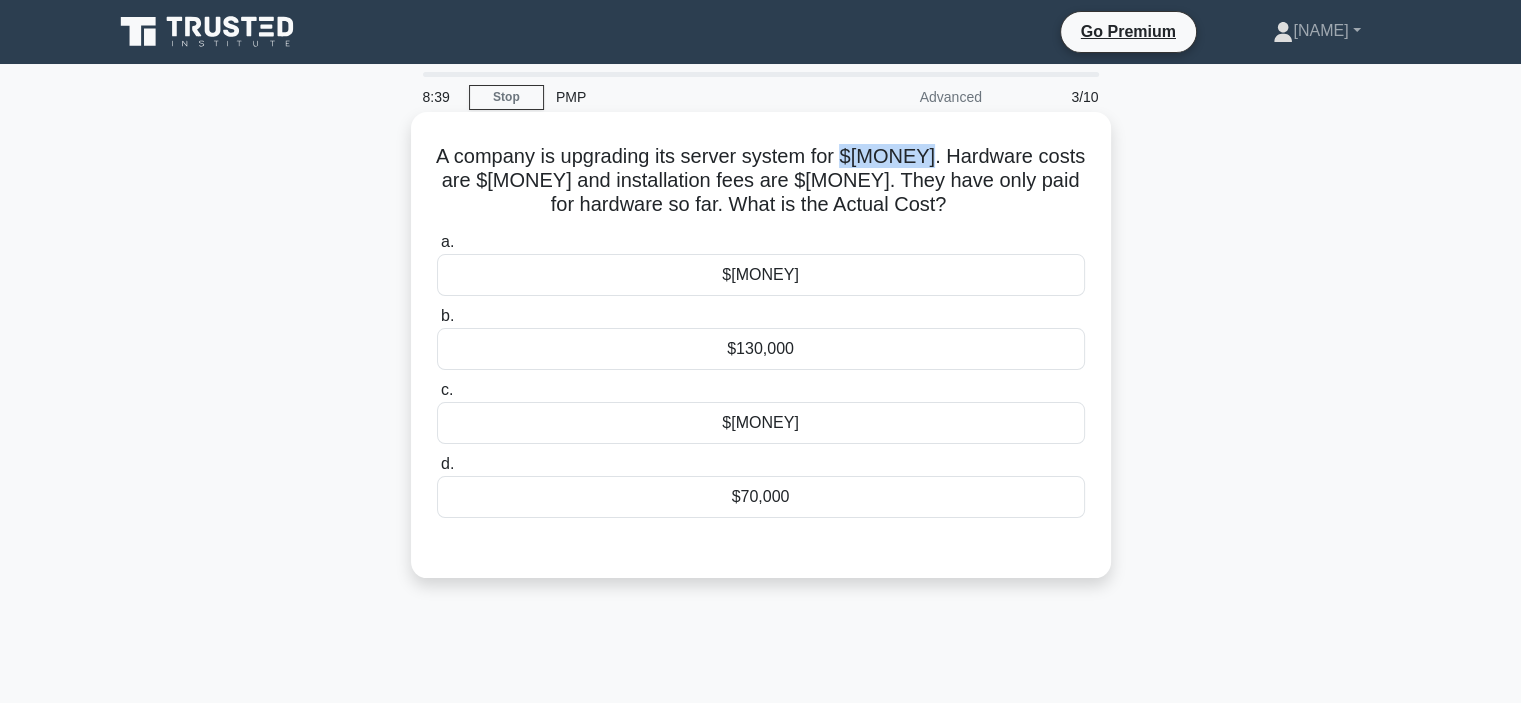 drag, startPoint x: 929, startPoint y: 156, endPoint x: 851, endPoint y: 153, distance: 78.05767 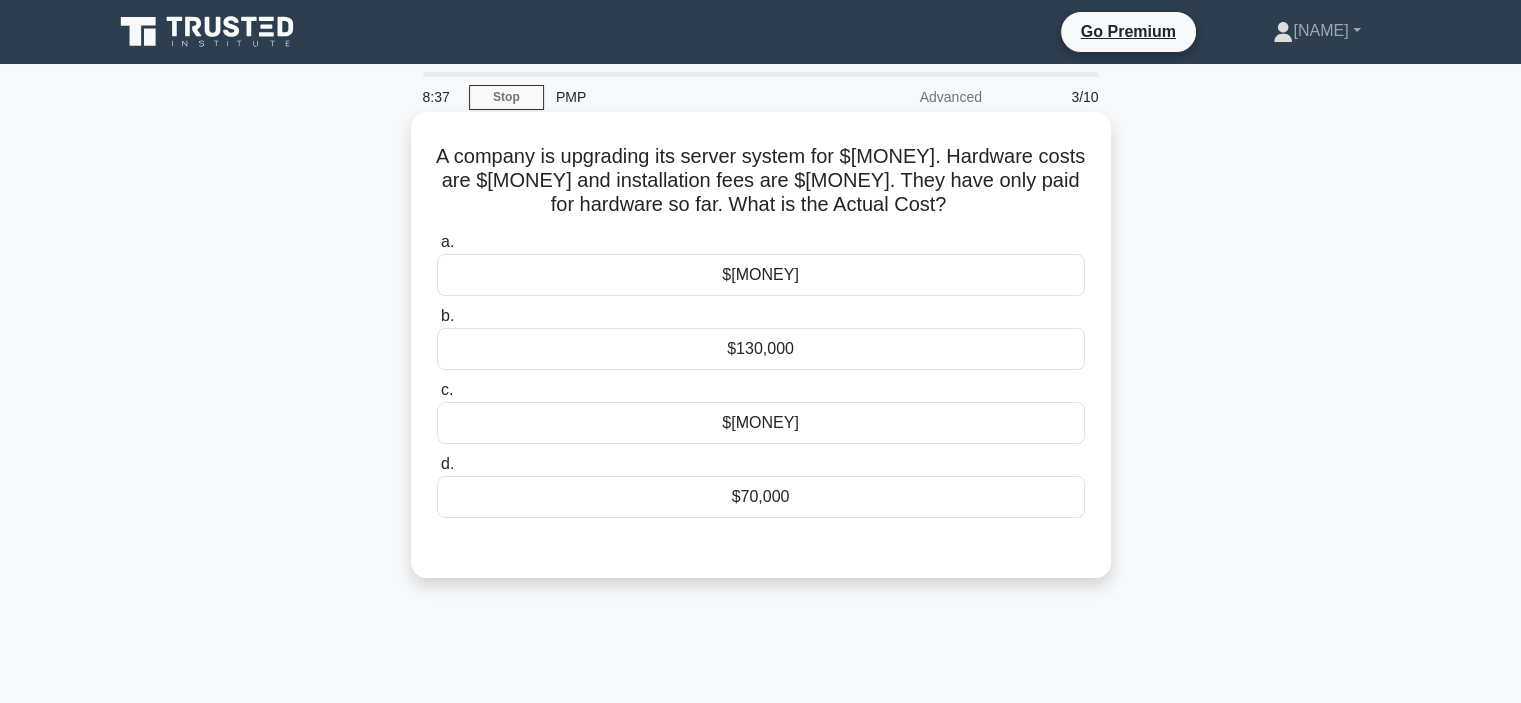 click on "A company is upgrading its server system for $150,000. Hardware costs are $70,000 and installation fees are $30,000. They have only paid for hardware so far. What is the Actual Cost?
.spinner_0XTQ{transform-origin:center;animation:spinner_y6GP .75s linear infinite}@keyframes spinner_y6GP{100%{transform:rotate(360deg)}}
a.
$30,000" at bounding box center [761, 345] 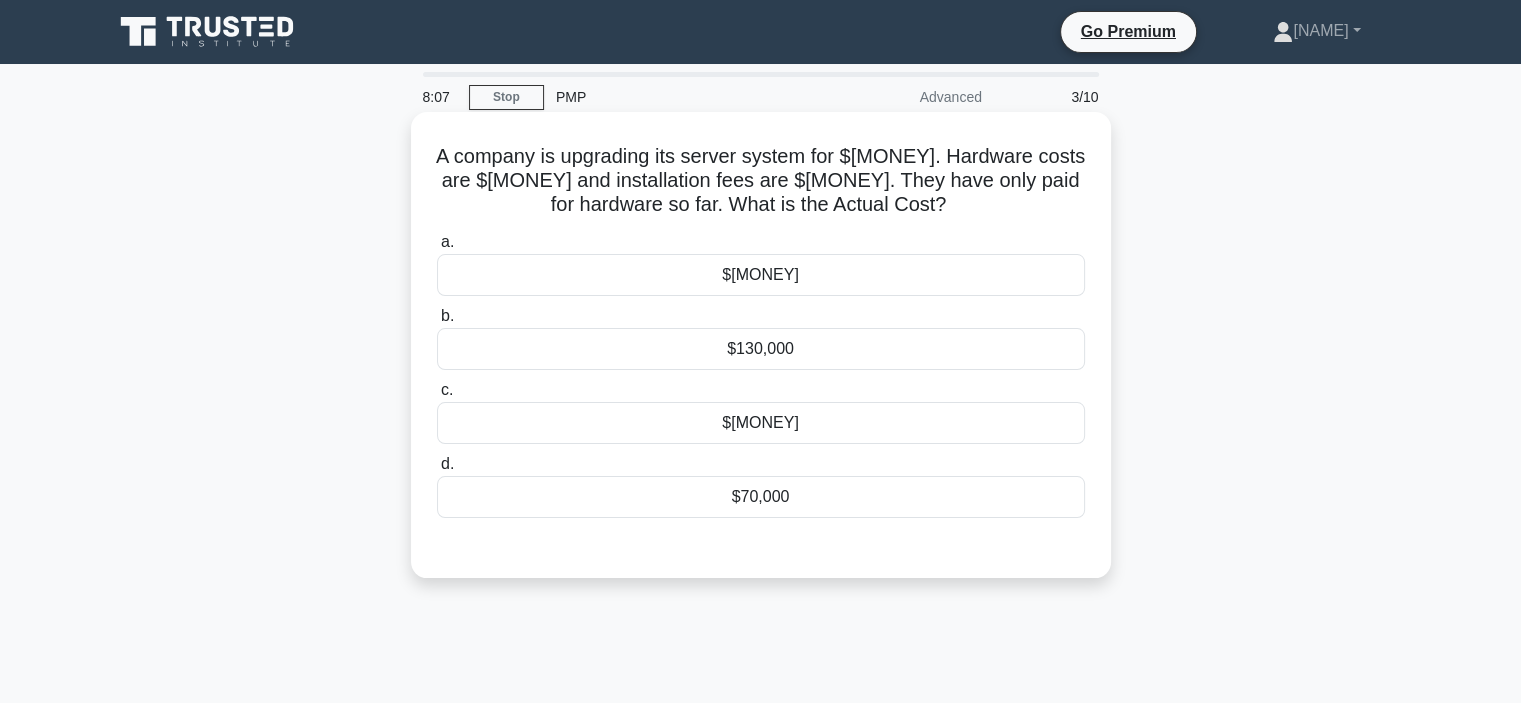 click on "$[MONEY]" at bounding box center (761, 423) 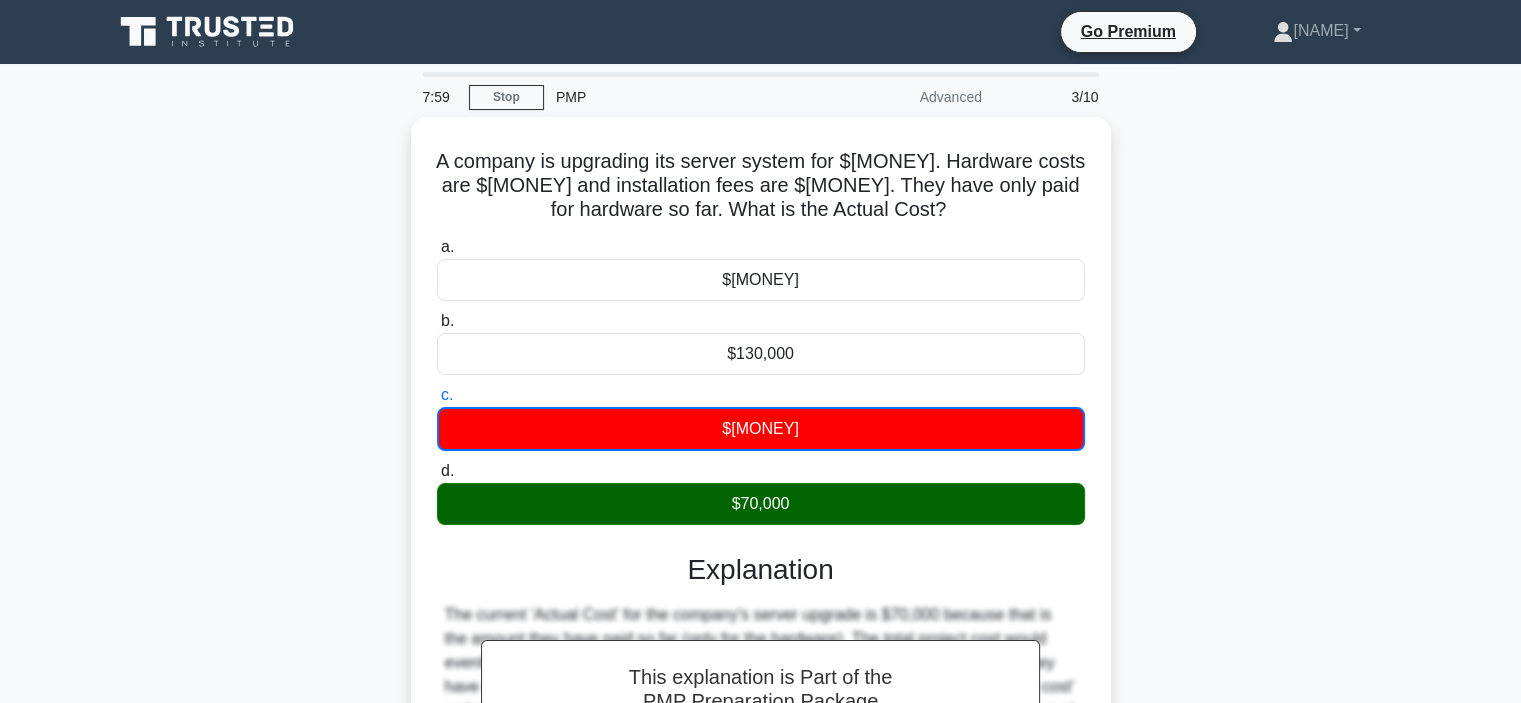 scroll, scrollTop: 377, scrollLeft: 0, axis: vertical 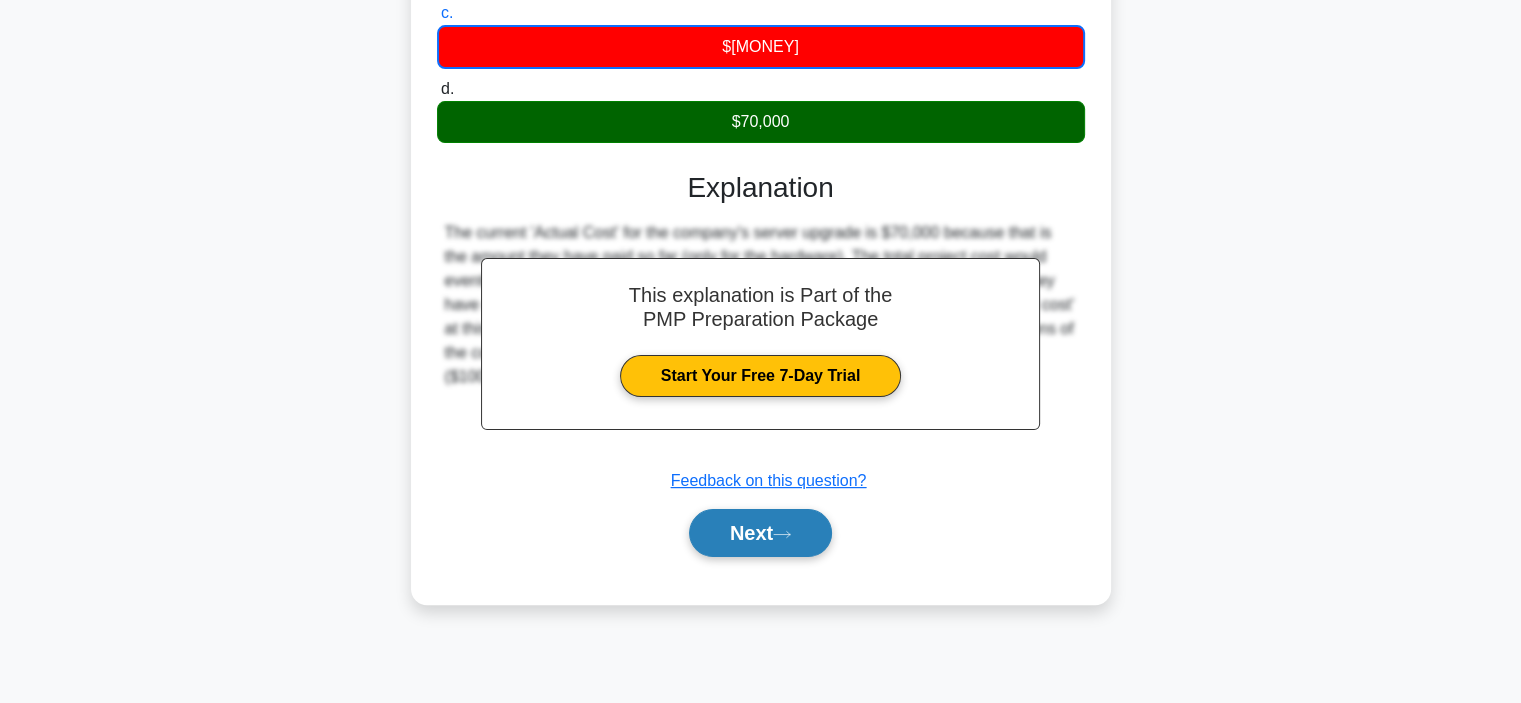 click on "Next" at bounding box center [760, 533] 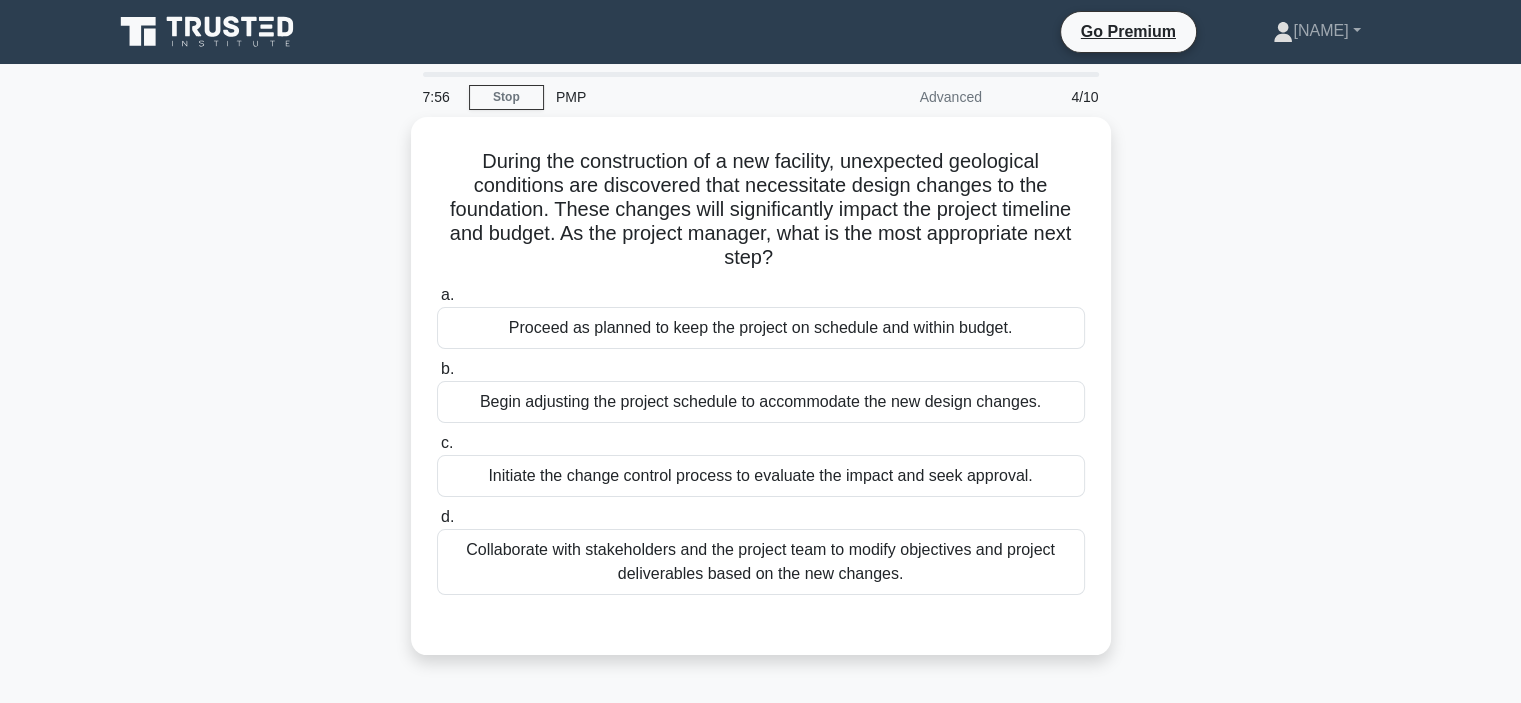scroll, scrollTop: 34, scrollLeft: 0, axis: vertical 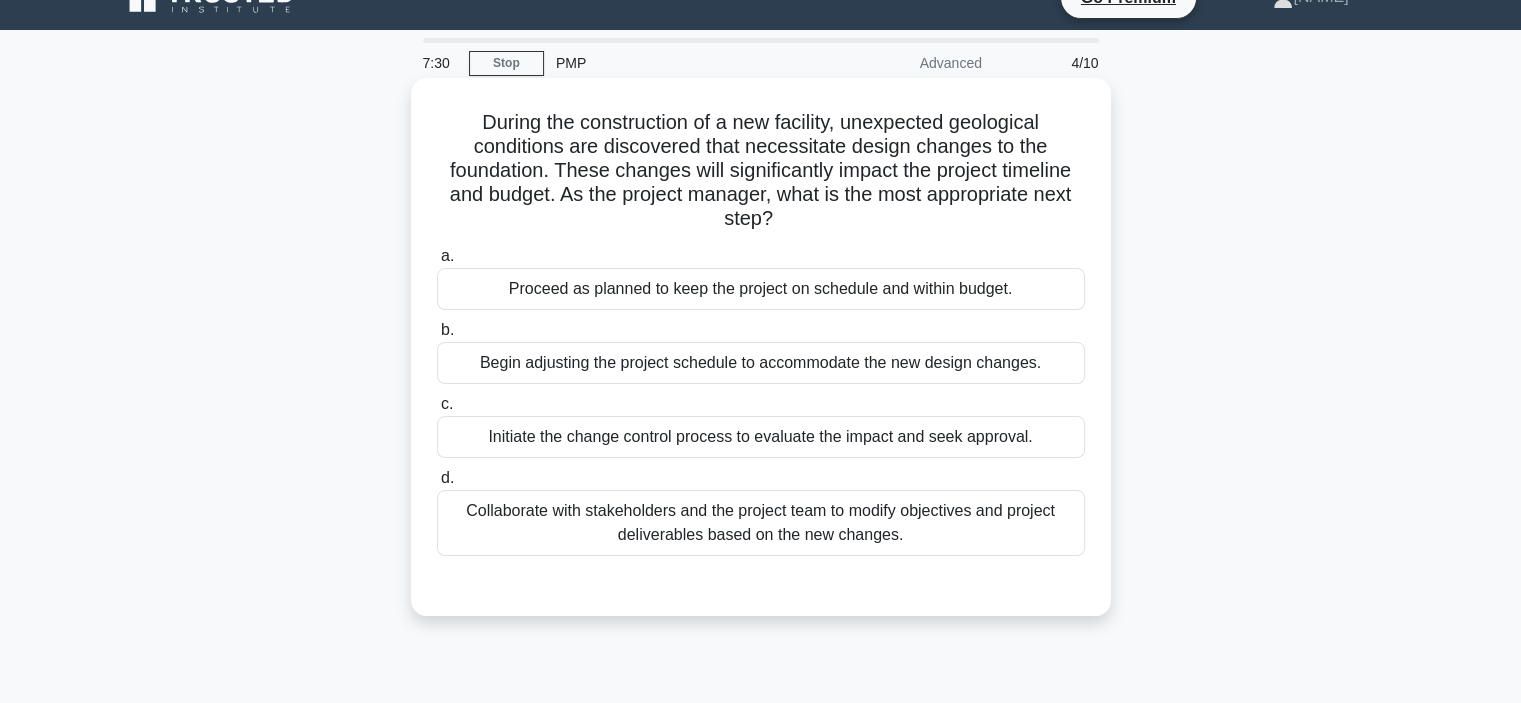 drag, startPoint x: 774, startPoint y: 211, endPoint x: 465, endPoint y: 127, distance: 320.214 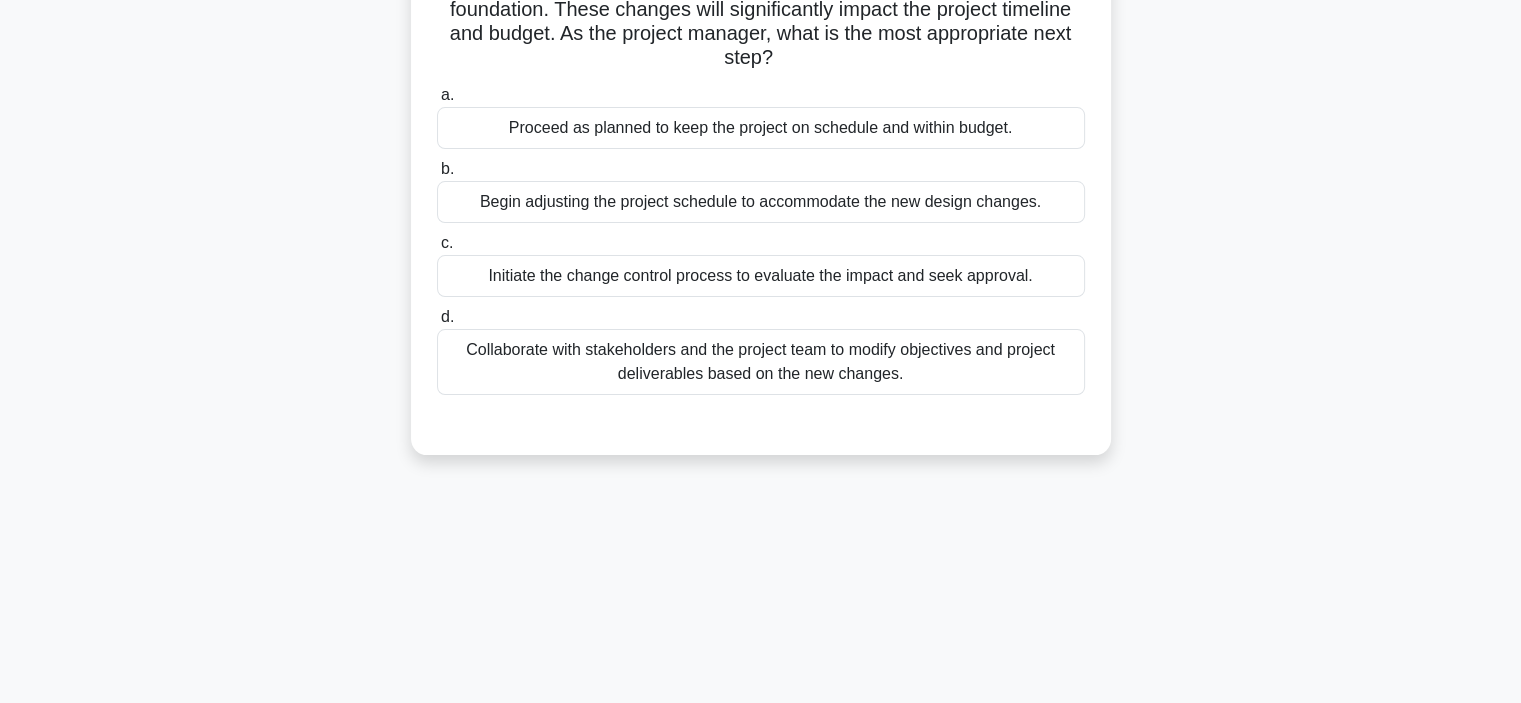 scroll, scrollTop: 200, scrollLeft: 0, axis: vertical 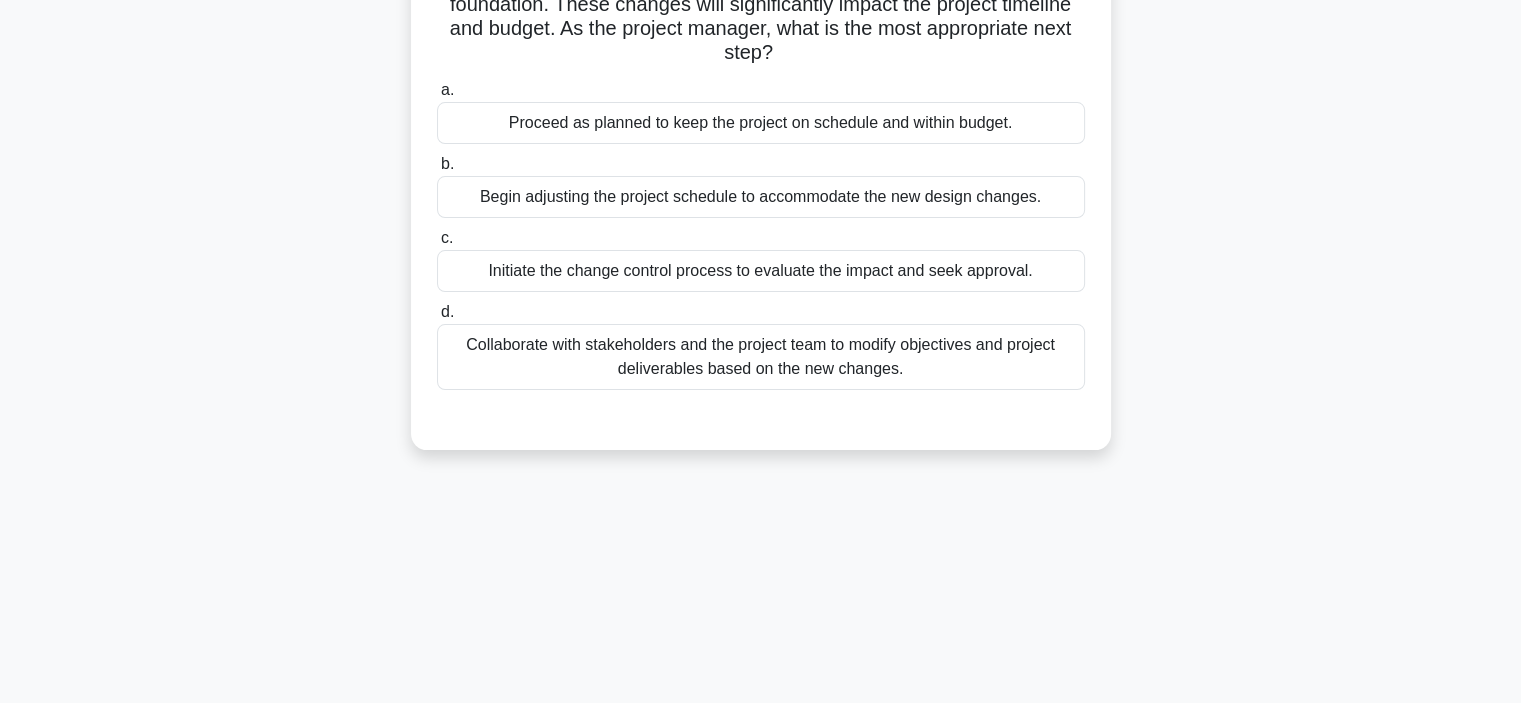 click on "Initiate the change control process to evaluate the impact and seek approval." at bounding box center (761, 271) 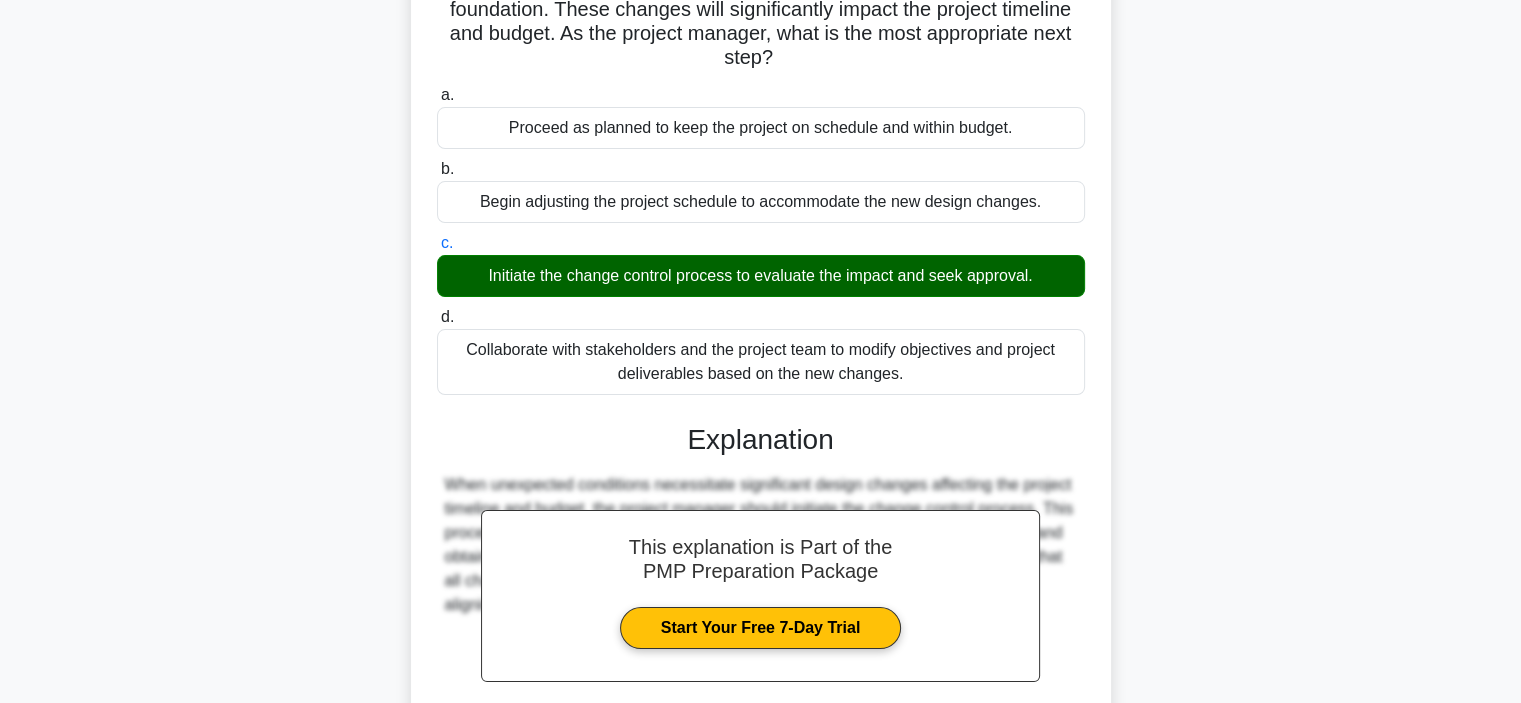 scroll, scrollTop: 384, scrollLeft: 0, axis: vertical 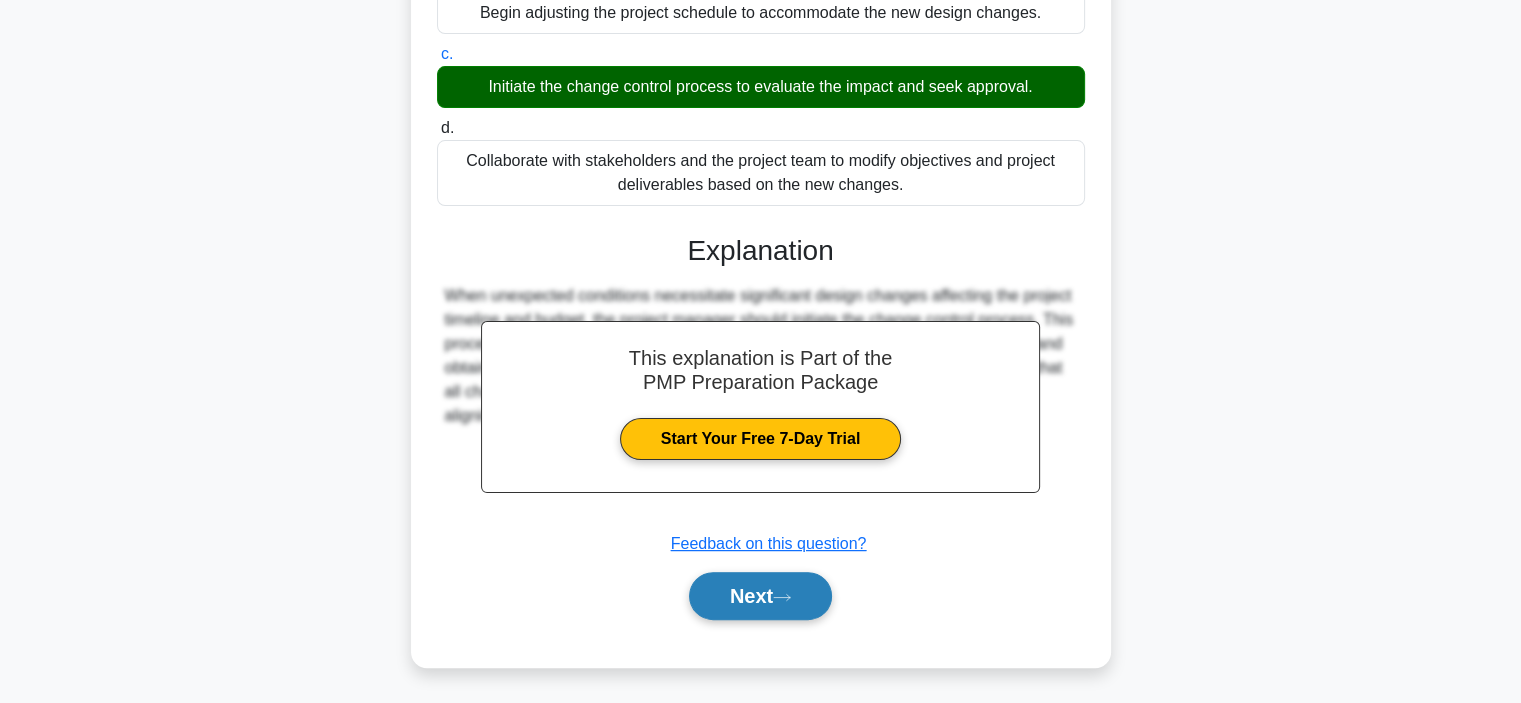 click on "Next" at bounding box center (760, 596) 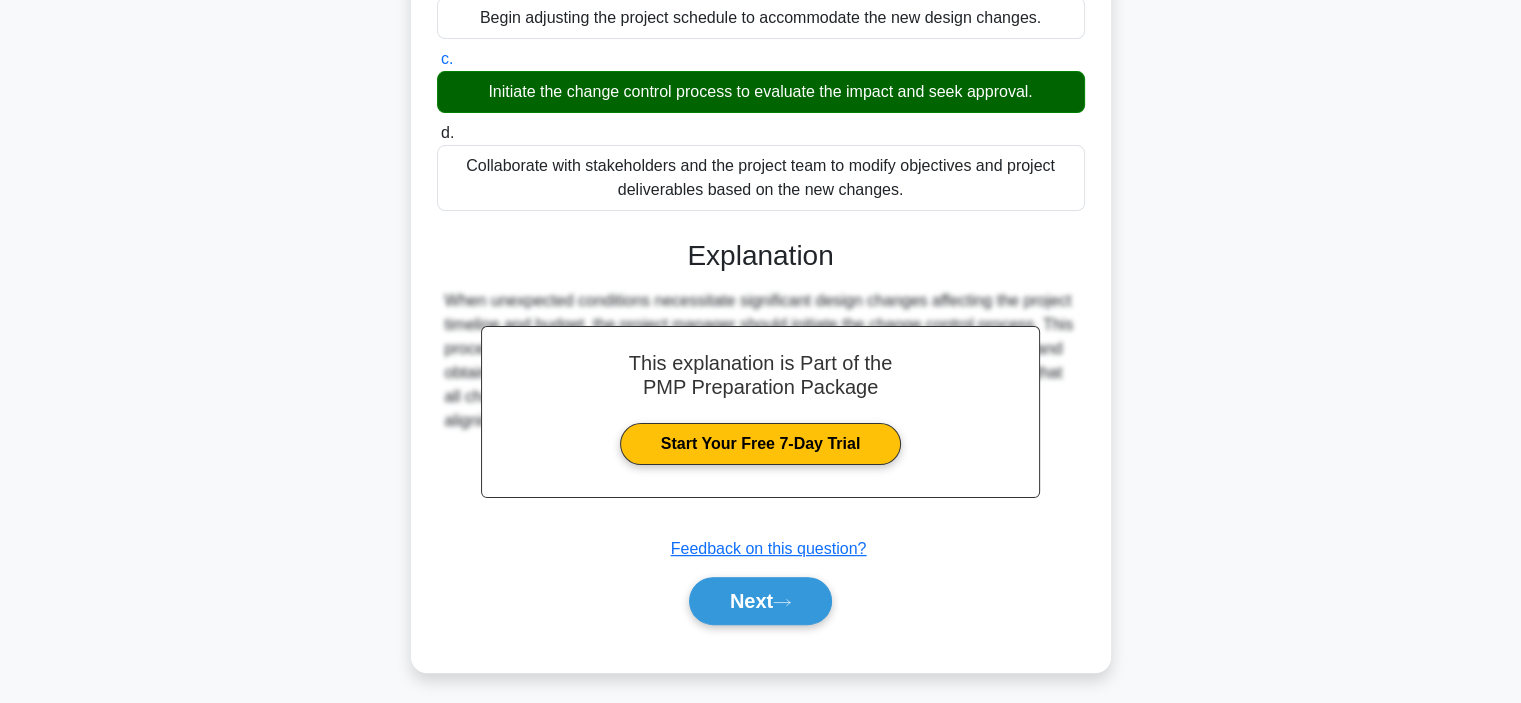 scroll, scrollTop: 377, scrollLeft: 0, axis: vertical 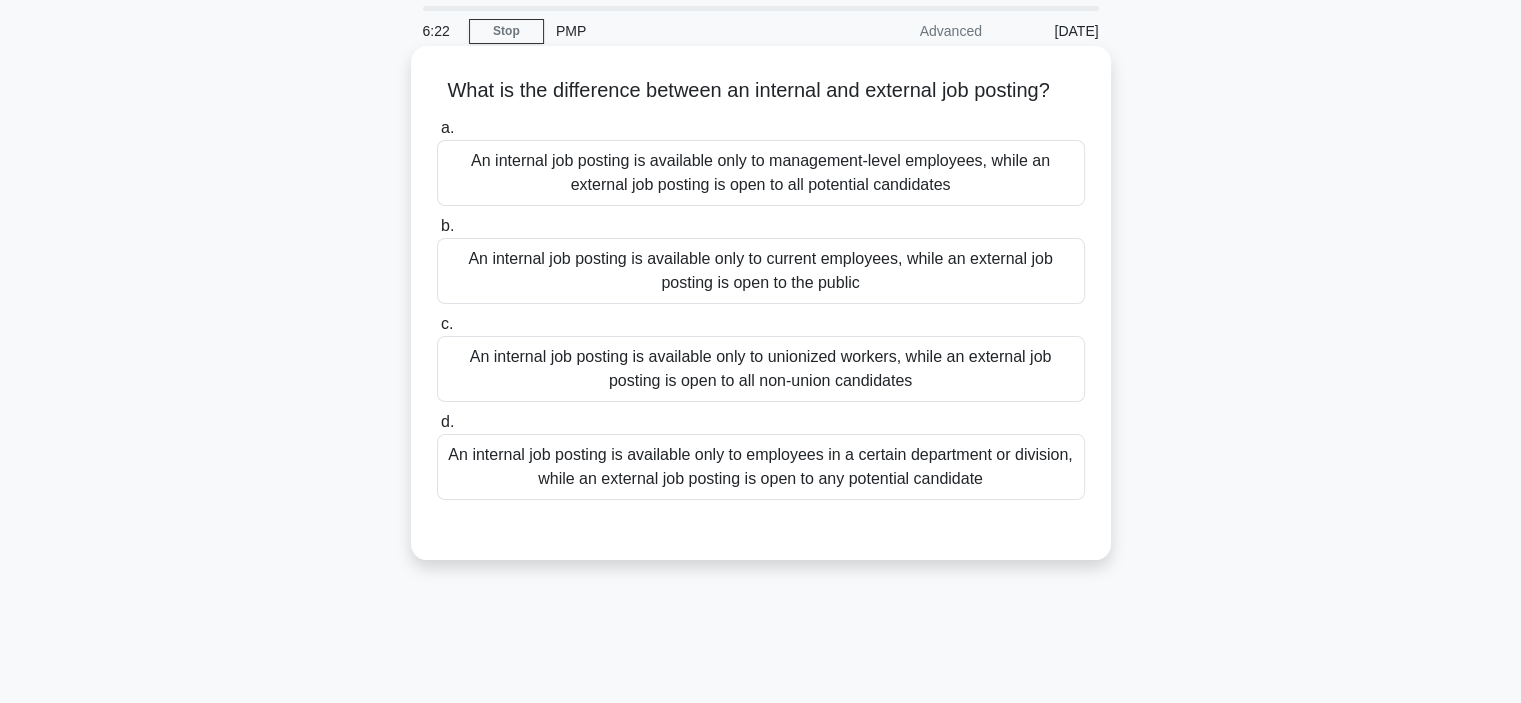 click on "An internal job posting is available only to current employees, while an external job posting is open to the public" at bounding box center [761, 271] 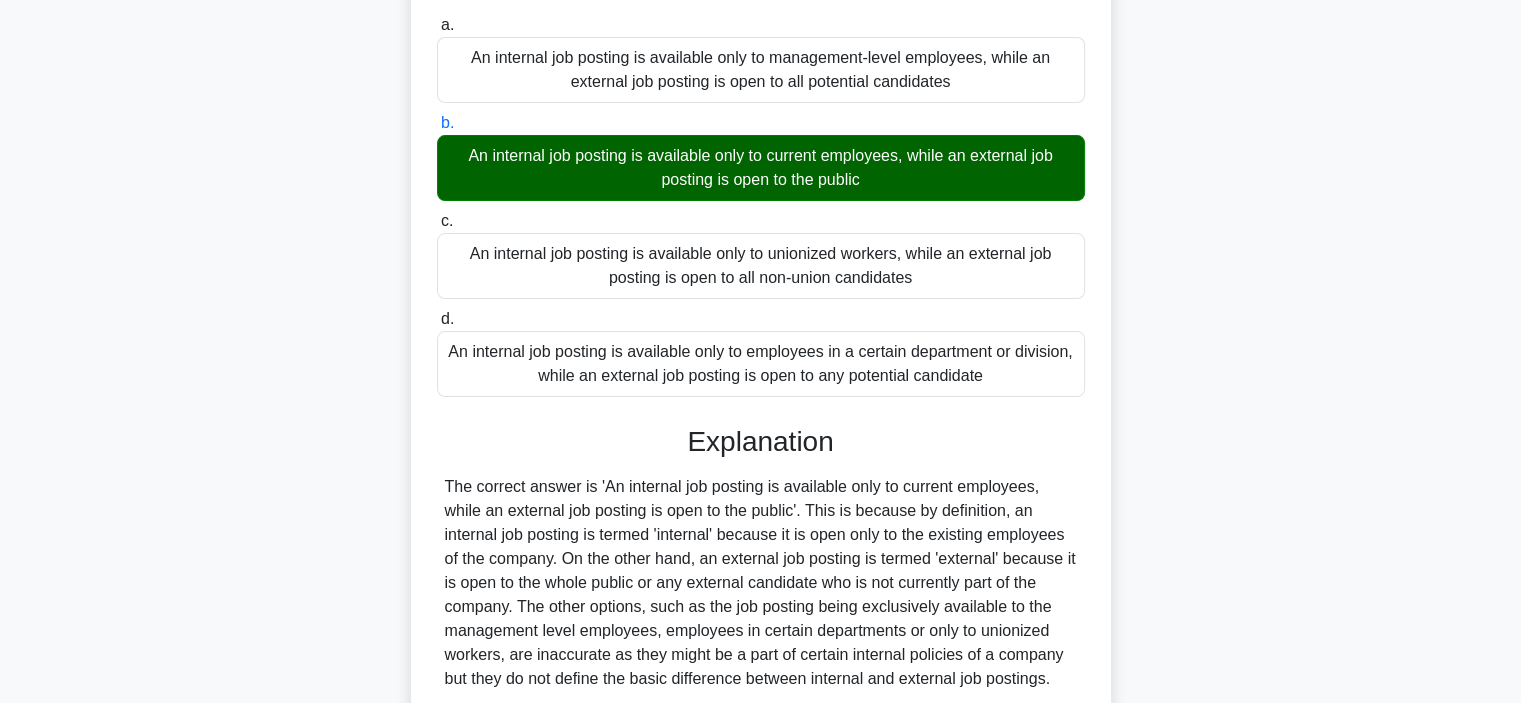scroll, scrollTop: 377, scrollLeft: 0, axis: vertical 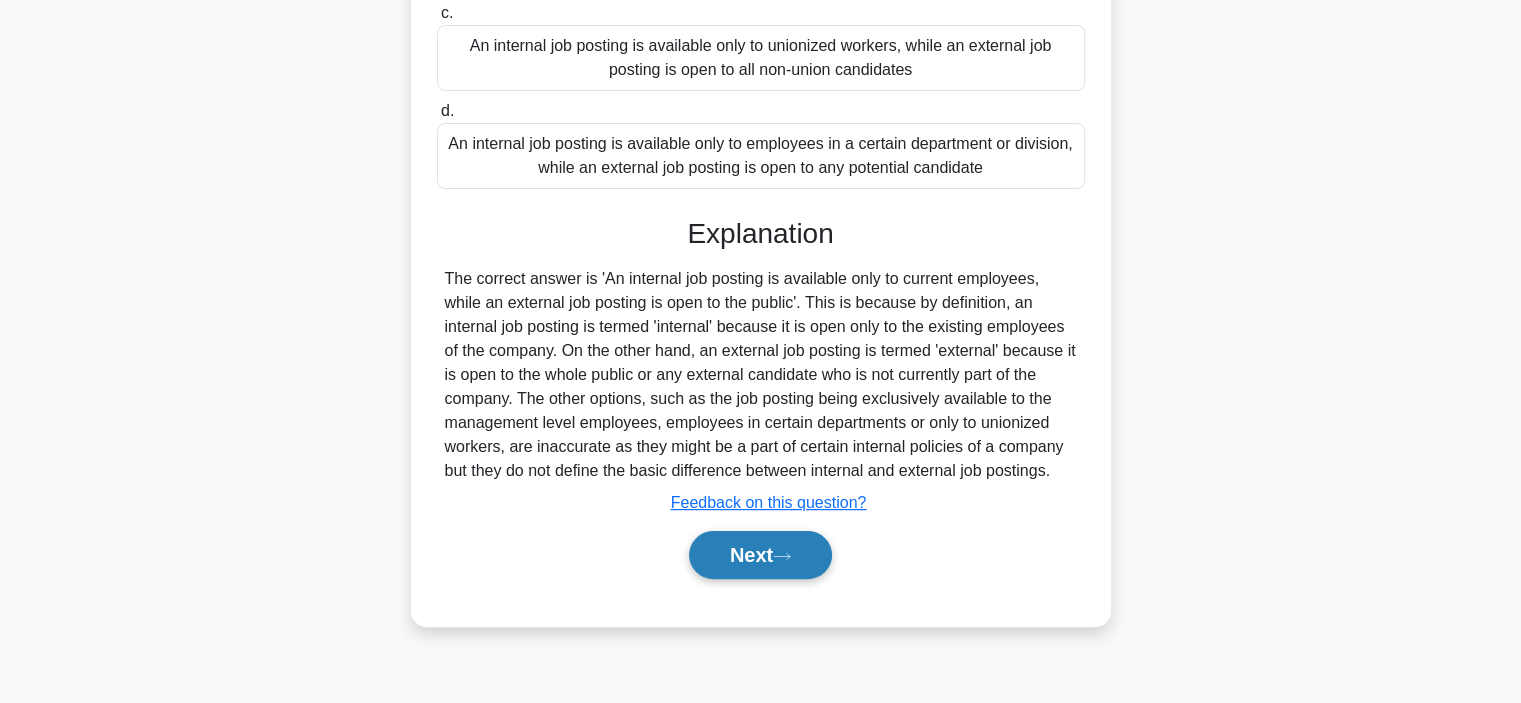 click on "Next" at bounding box center [760, 555] 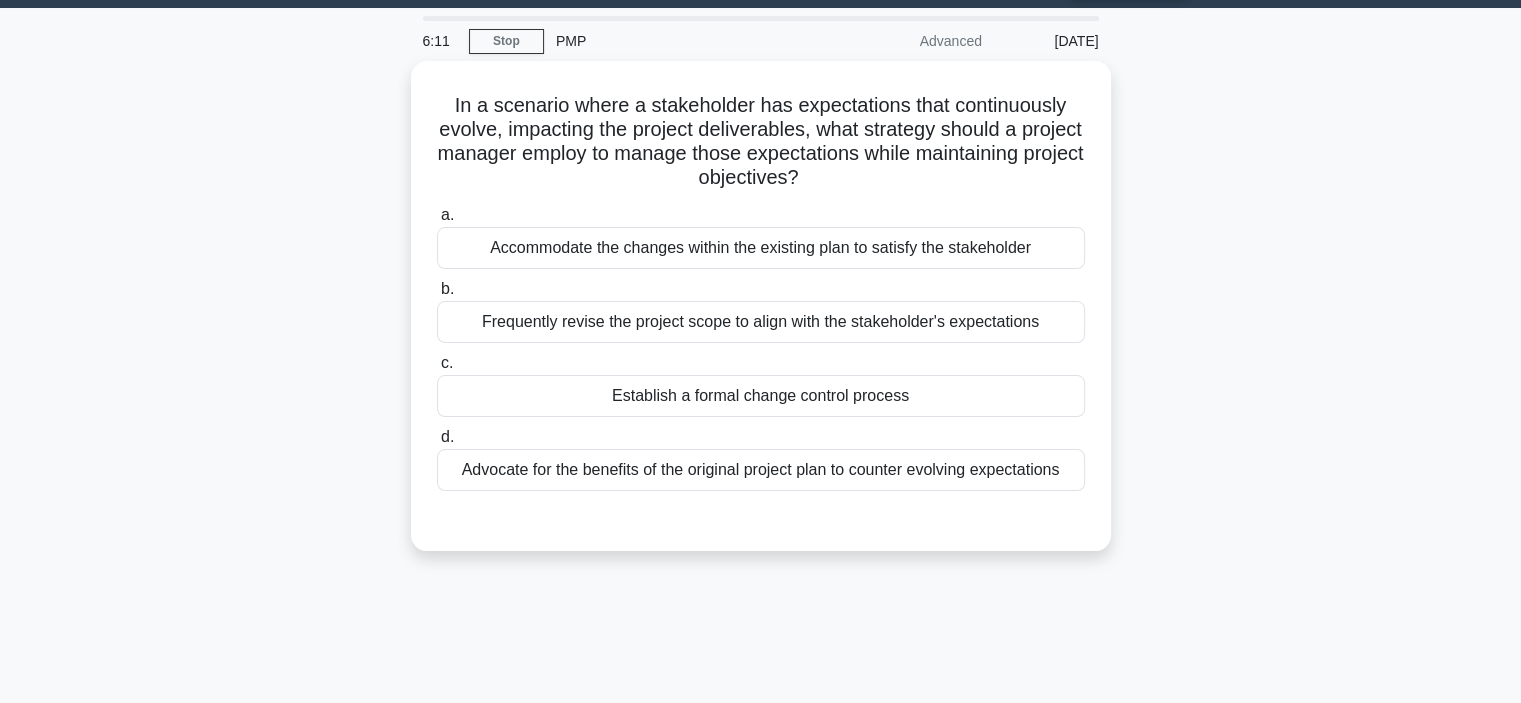 scroll, scrollTop: 0, scrollLeft: 0, axis: both 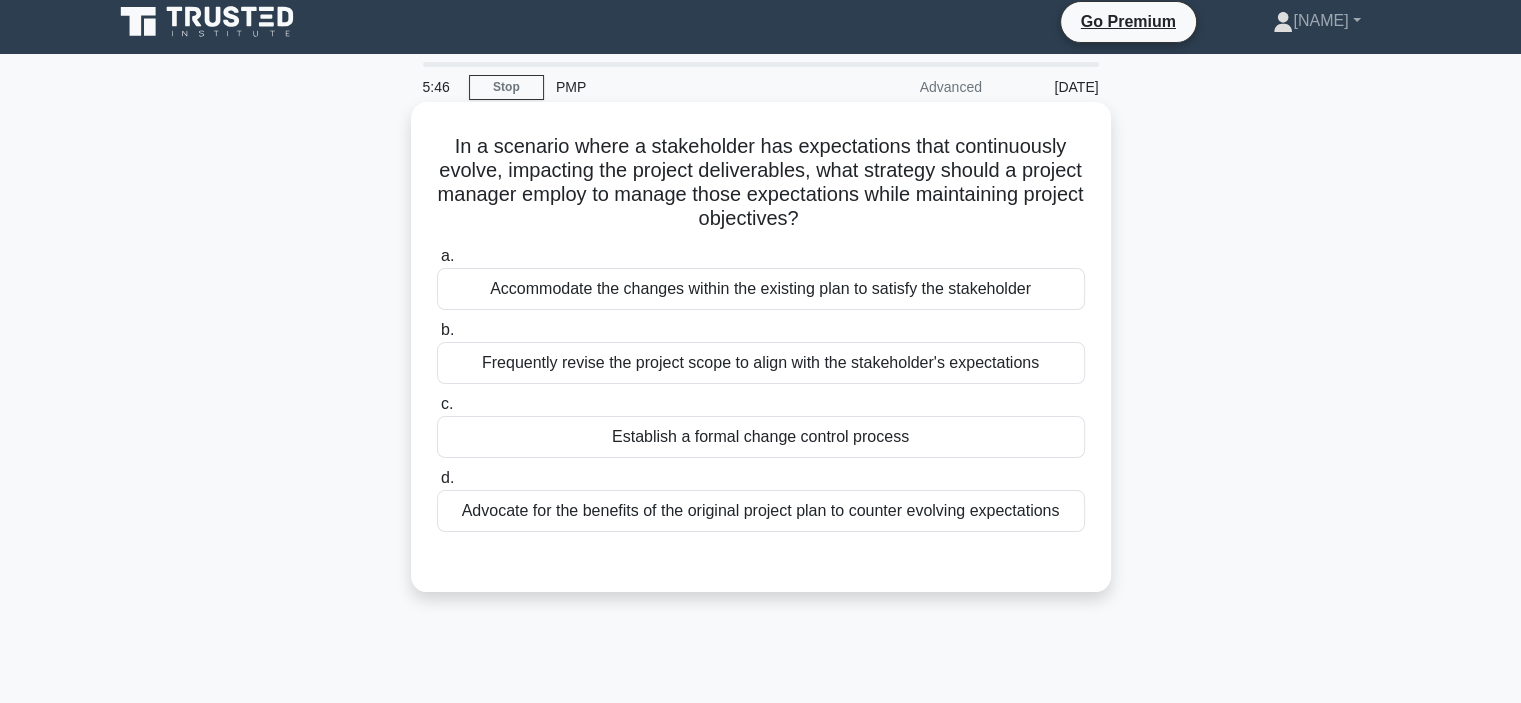 drag, startPoint x: 898, startPoint y: 217, endPoint x: 429, endPoint y: 149, distance: 473.904 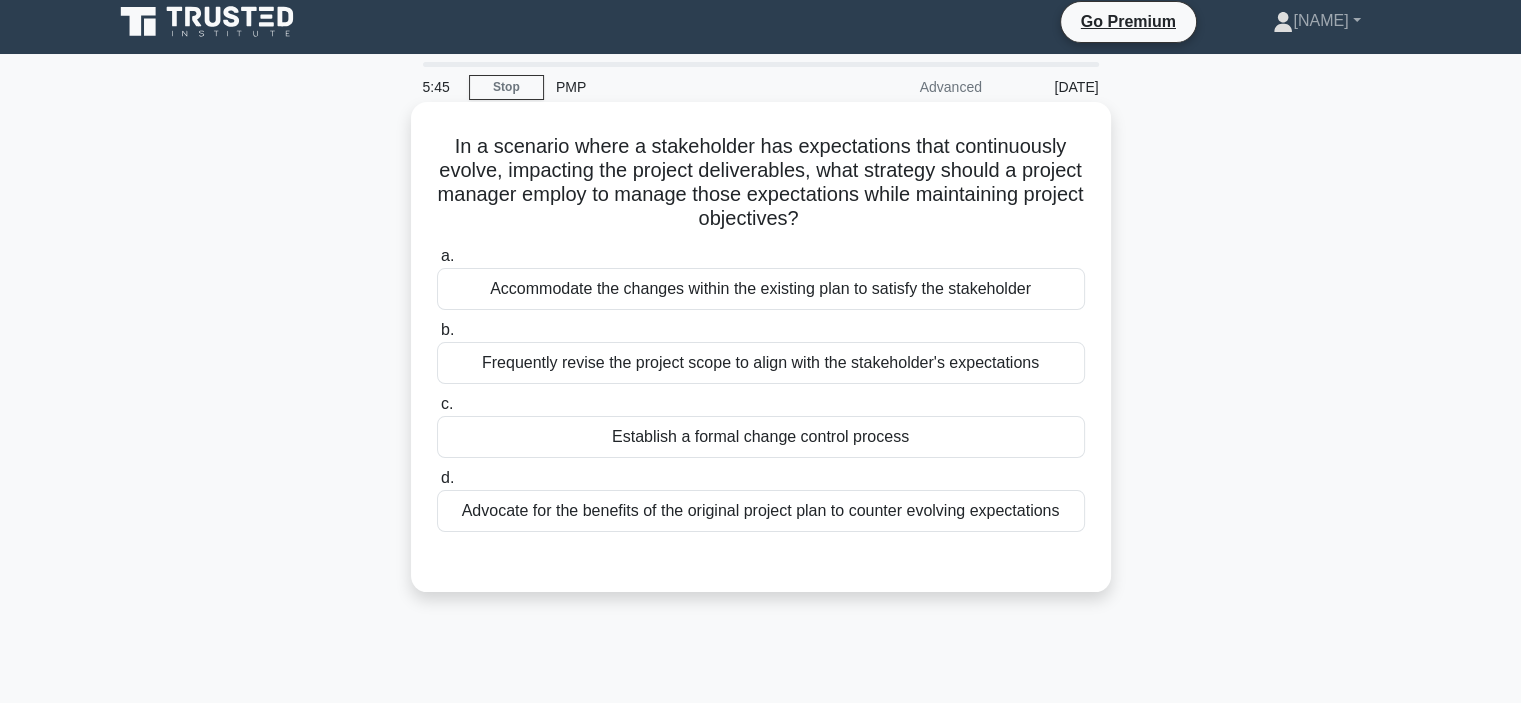 click on "In a scenario where a stakeholder has expectations that continuously evolve, impacting the project deliverables, what strategy should a project manager employ to manage those expectations while maintaining project objectives?
.spinner_0XTQ{transform-origin:center;animation:spinner_y6GP .75s linear infinite}@keyframes spinner_y6GP{100%{transform:rotate(360deg)}}" at bounding box center (761, 183) 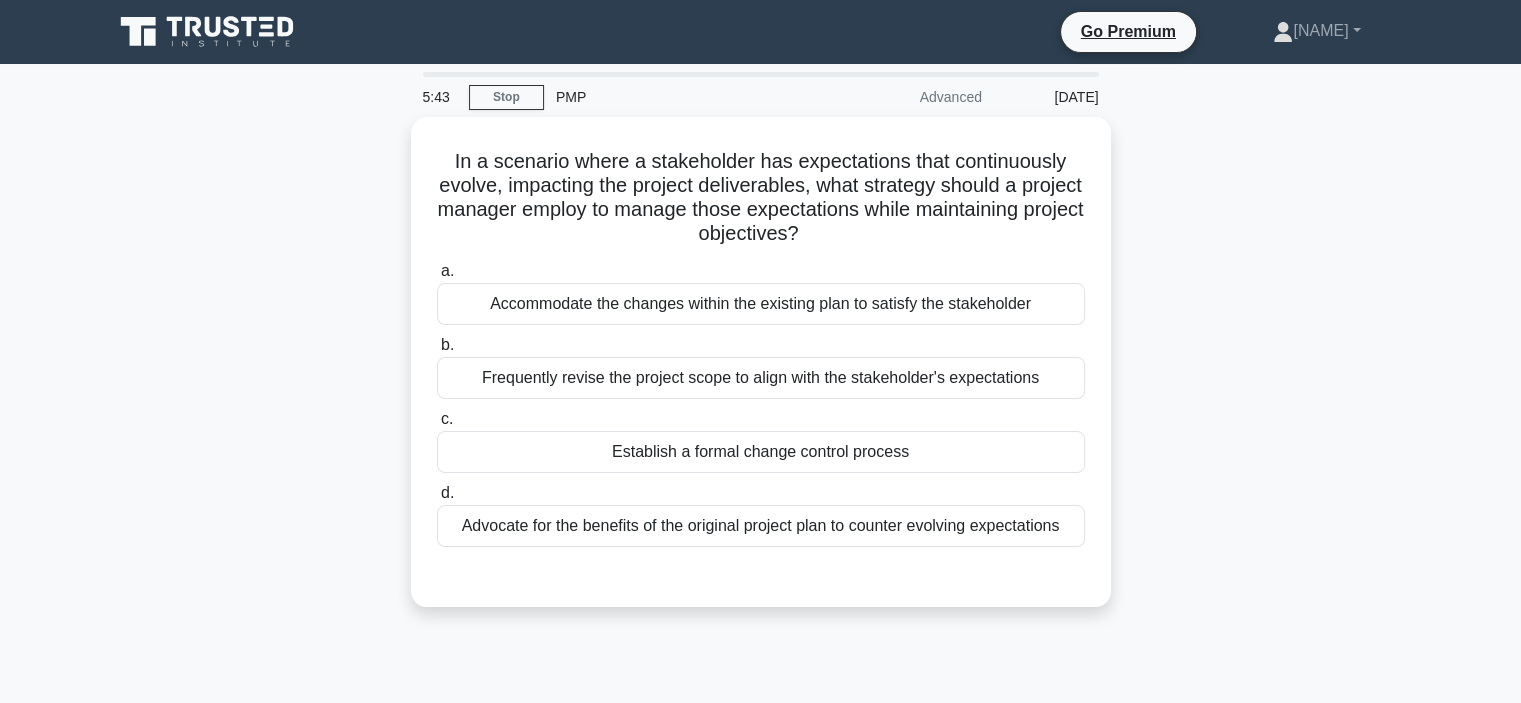 scroll, scrollTop: 0, scrollLeft: 0, axis: both 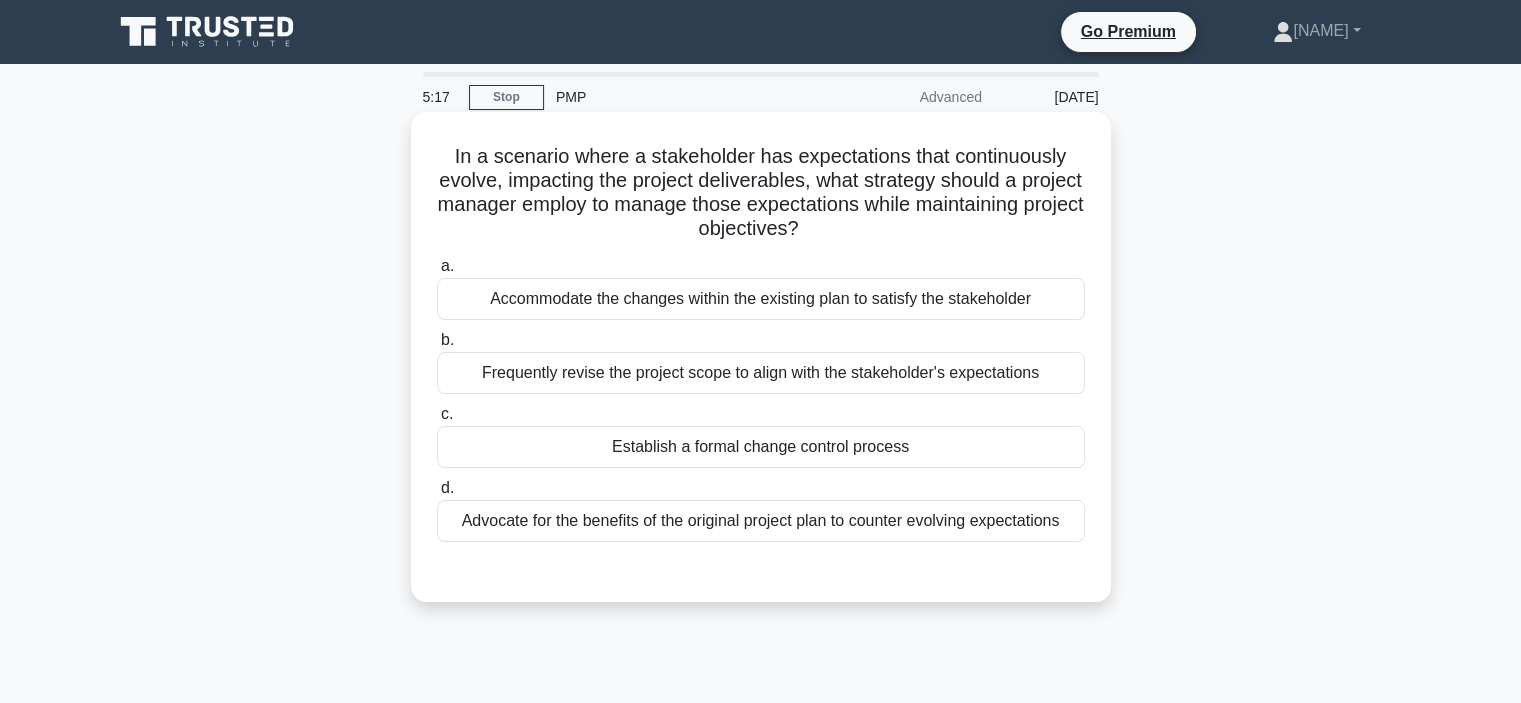 drag, startPoint x: 892, startPoint y: 226, endPoint x: 446, endPoint y: 139, distance: 454.40622 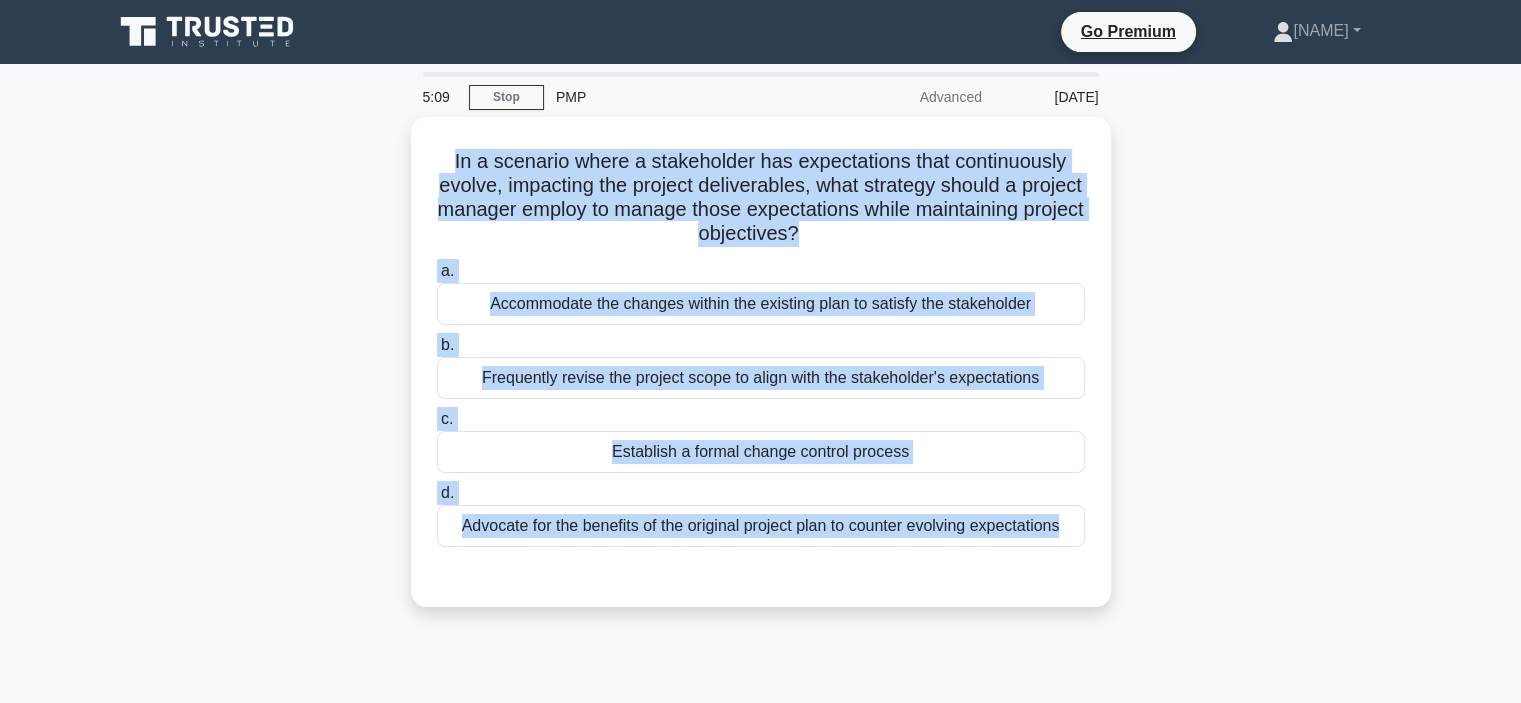 drag, startPoint x: 449, startPoint y: 155, endPoint x: 972, endPoint y: 627, distance: 704.4949 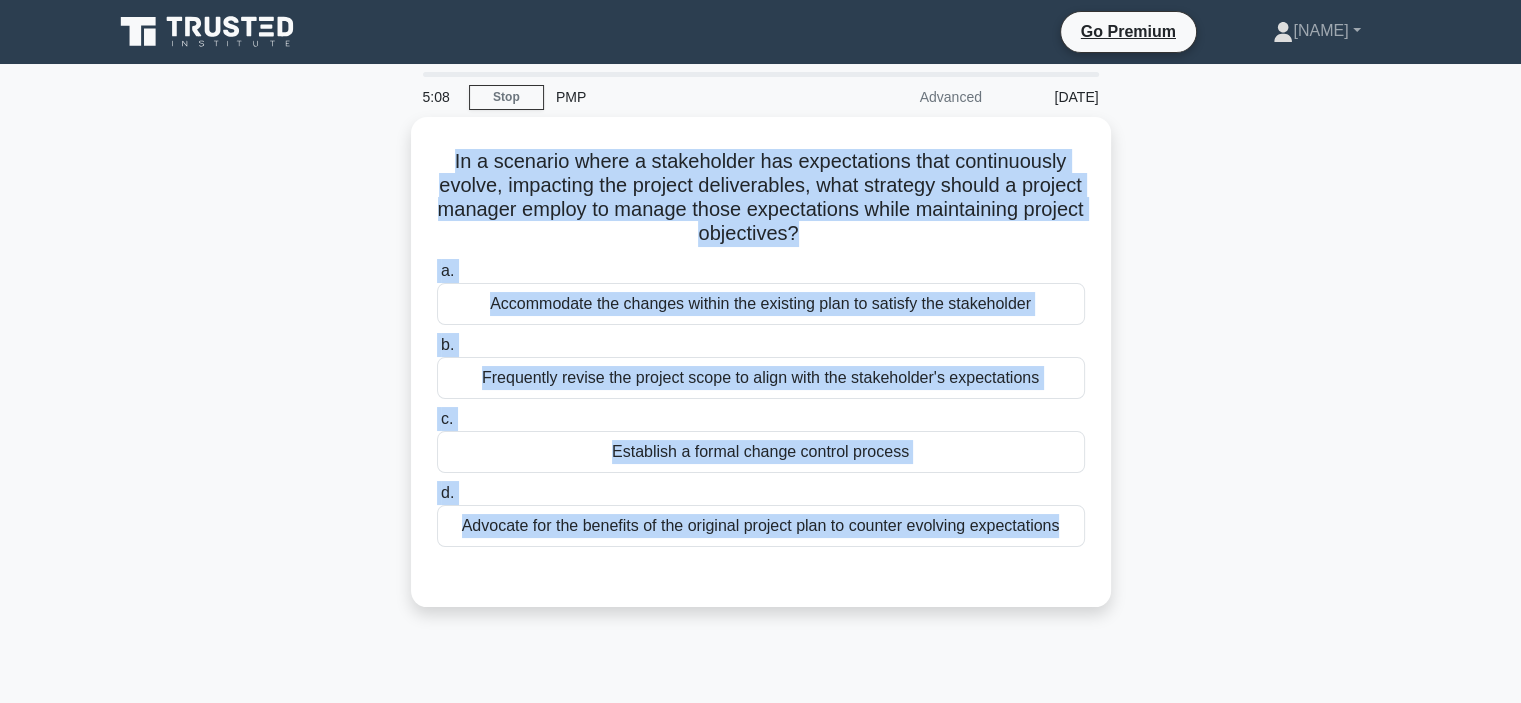click on "In a scenario where a stakeholder has expectations that continuously evolve, impacting the project deliverables, what strategy should a project manager employ to manage those expectations while maintaining project objectives?
.spinner_0XTQ{transform-origin:center;animation:spinner_y6GP .75s linear infinite}@keyframes spinner_y6GP{100%{transform:rotate(360deg)}}
a.
b. c. d." at bounding box center [761, 374] 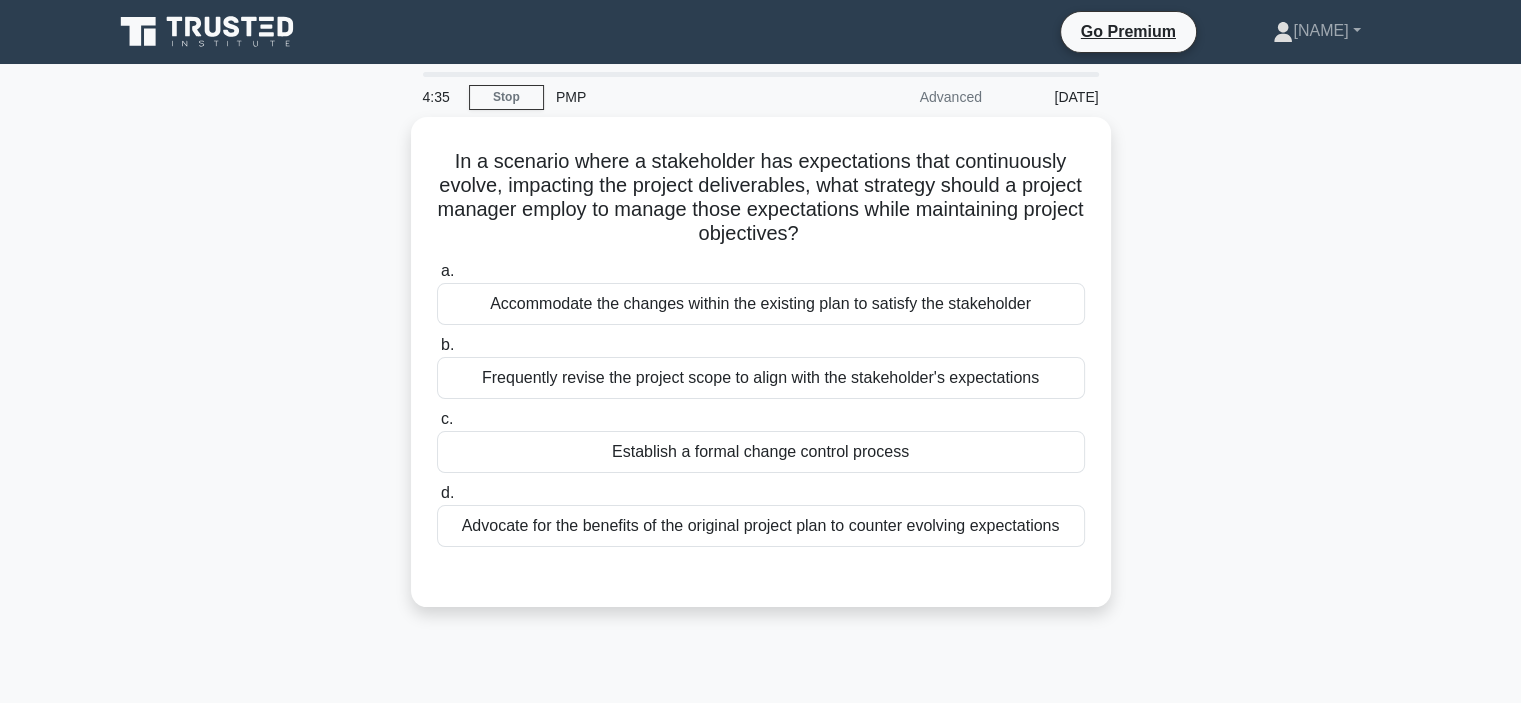 scroll, scrollTop: 0, scrollLeft: 0, axis: both 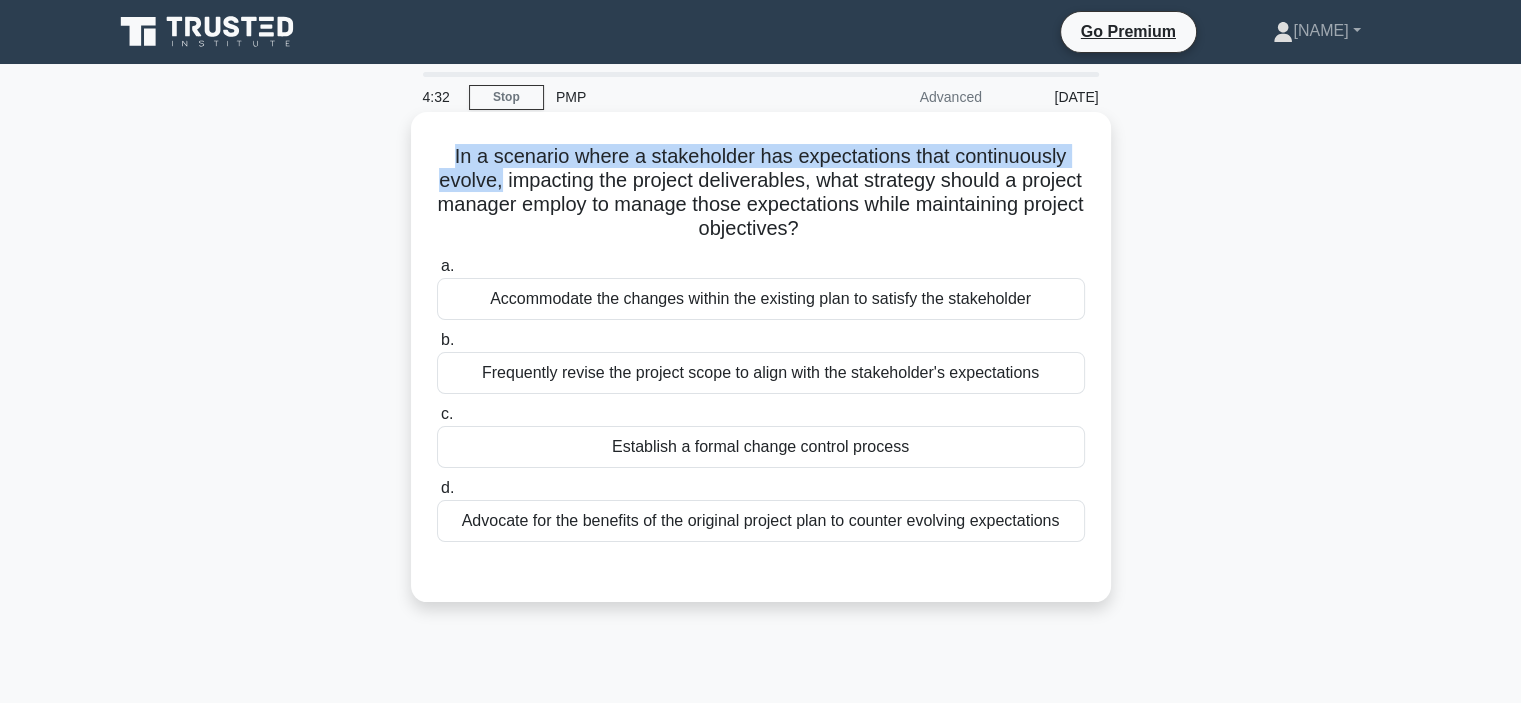 drag, startPoint x: 451, startPoint y: 156, endPoint x: 527, endPoint y: 189, distance: 82.85529 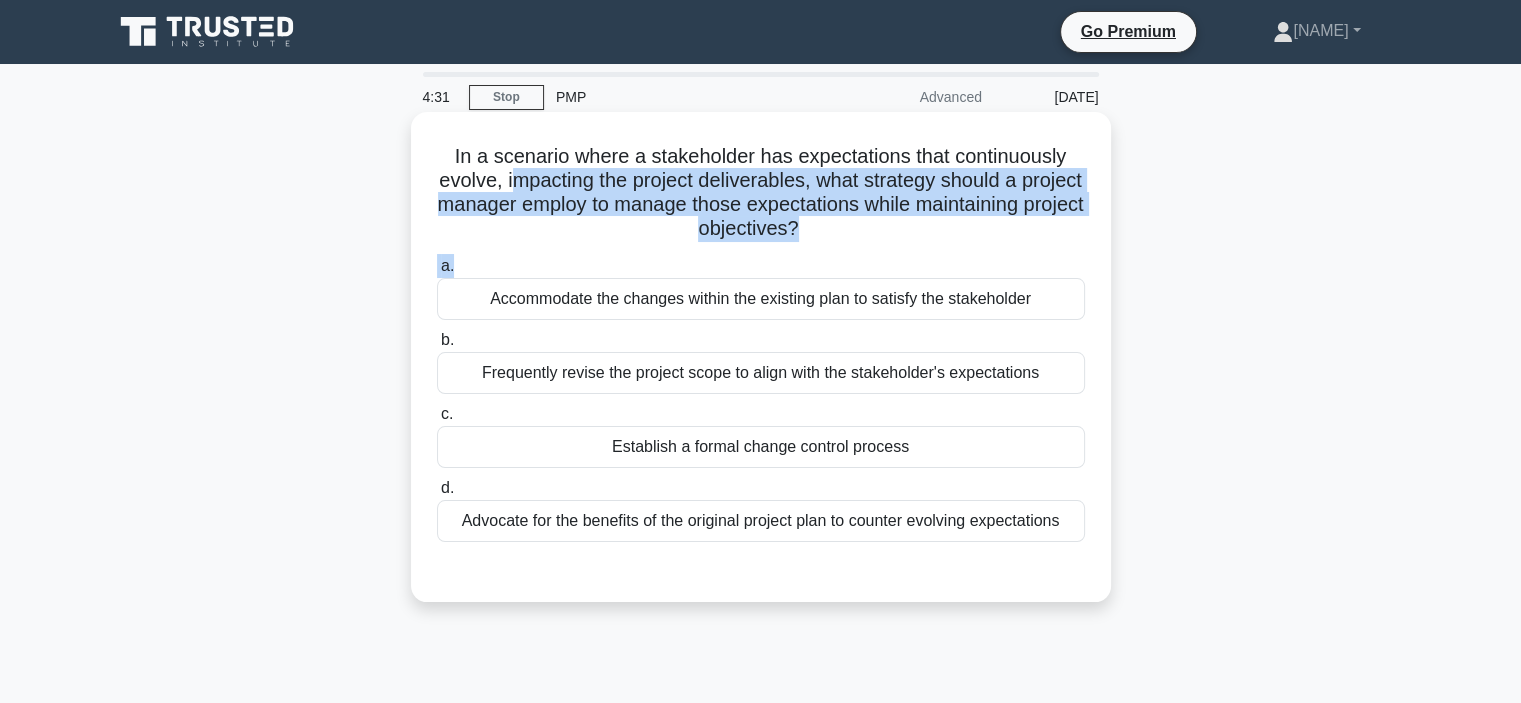 drag, startPoint x: 540, startPoint y: 183, endPoint x: 763, endPoint y: 254, distance: 234.0299 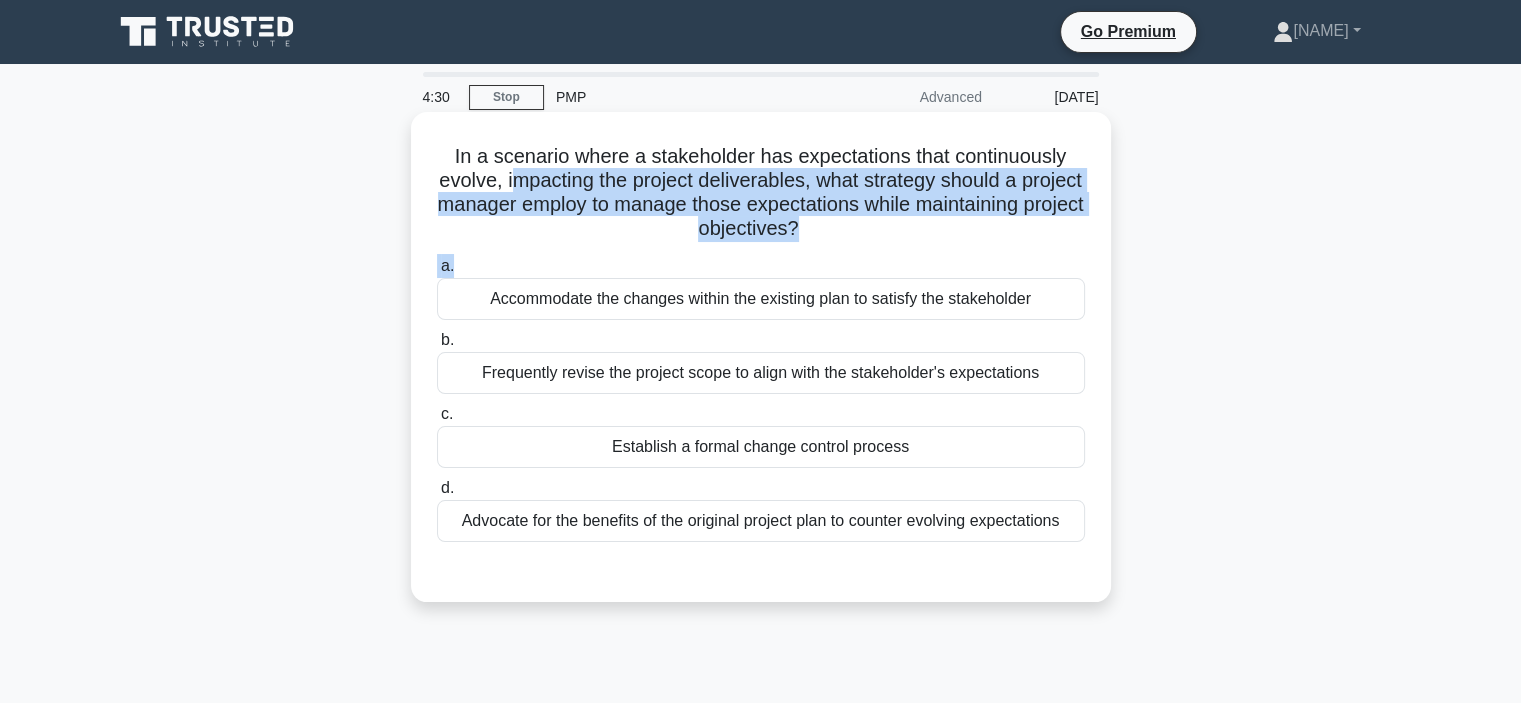click on "a.
Accommodate the changes within the existing plan to satisfy the stakeholder
b.
Frequently revise the project scope to align with the stakeholder's expectations" at bounding box center [761, 398] 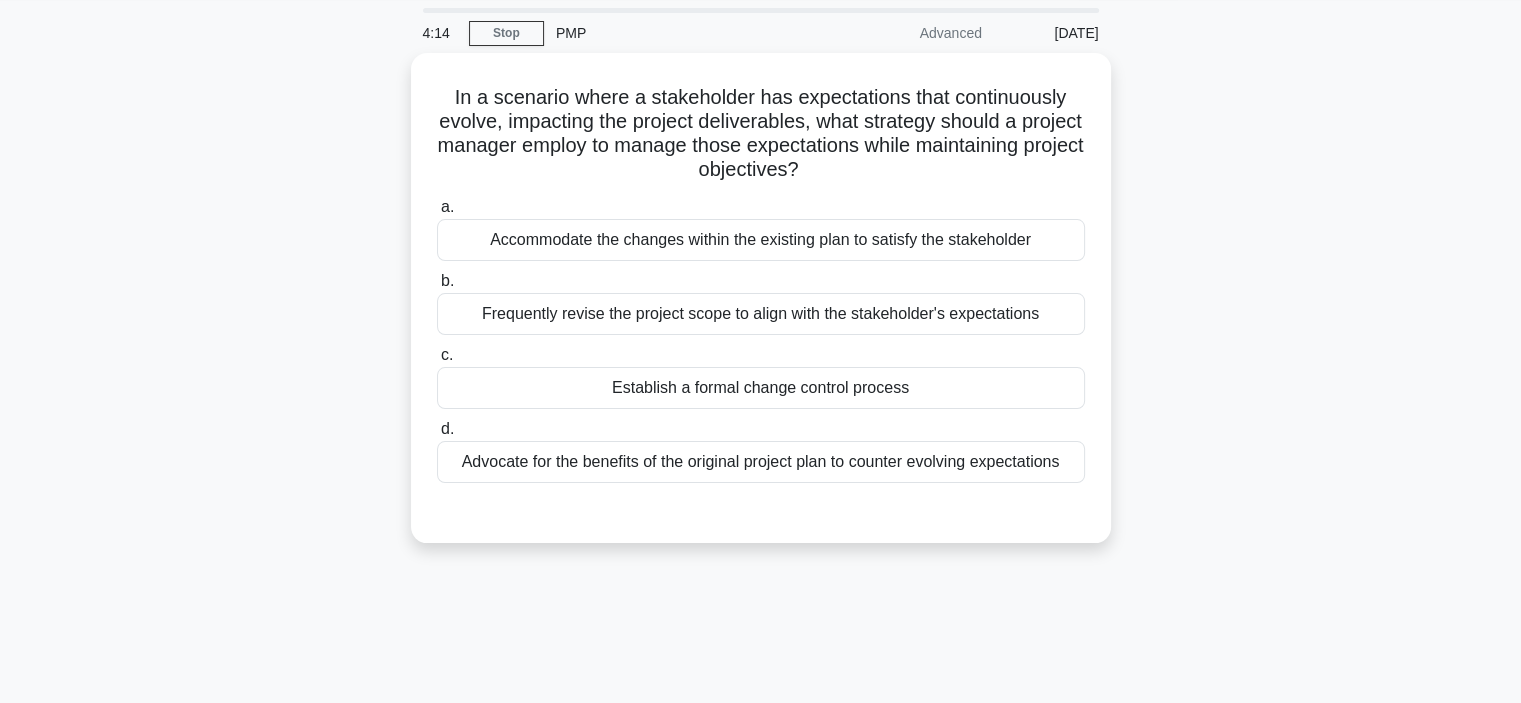 scroll, scrollTop: 63, scrollLeft: 0, axis: vertical 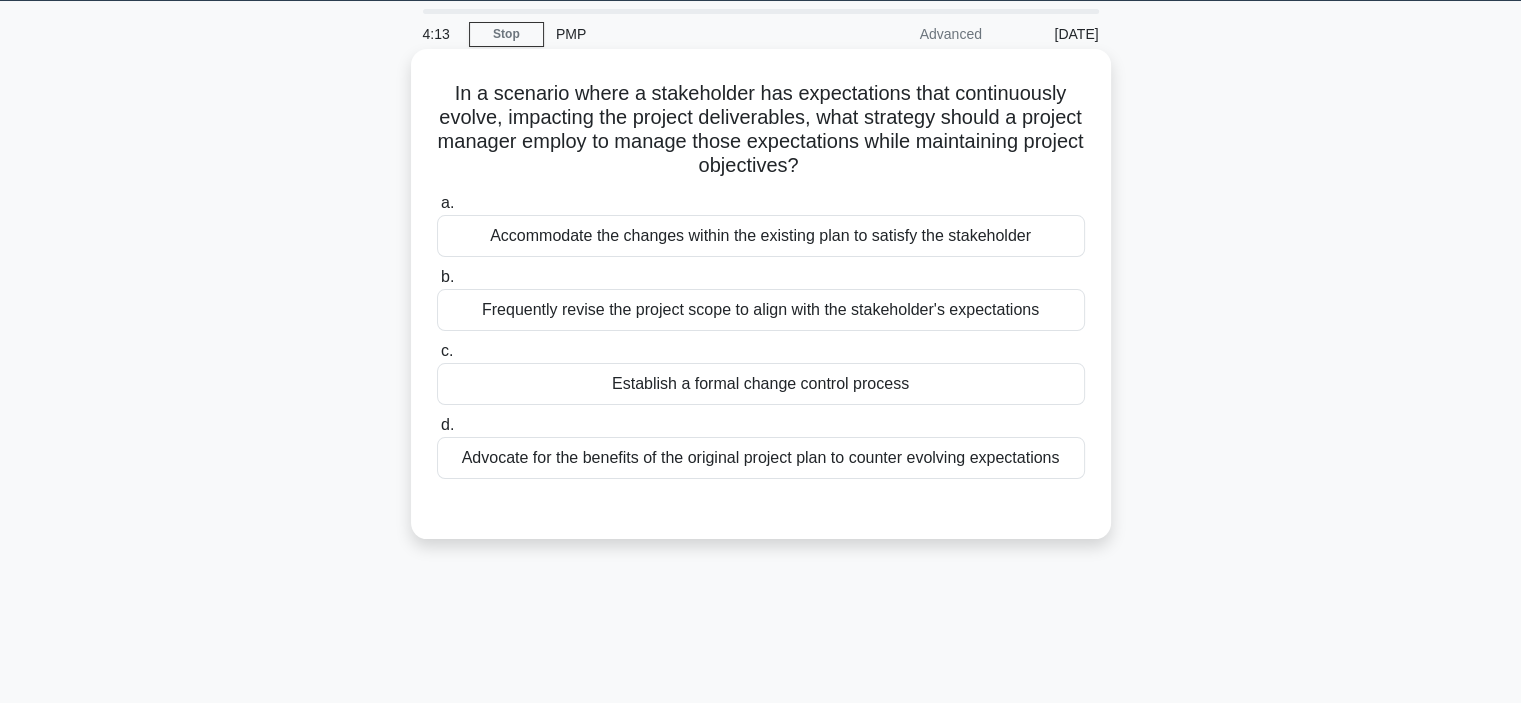 click on "Establish a formal change control process" at bounding box center (761, 384) 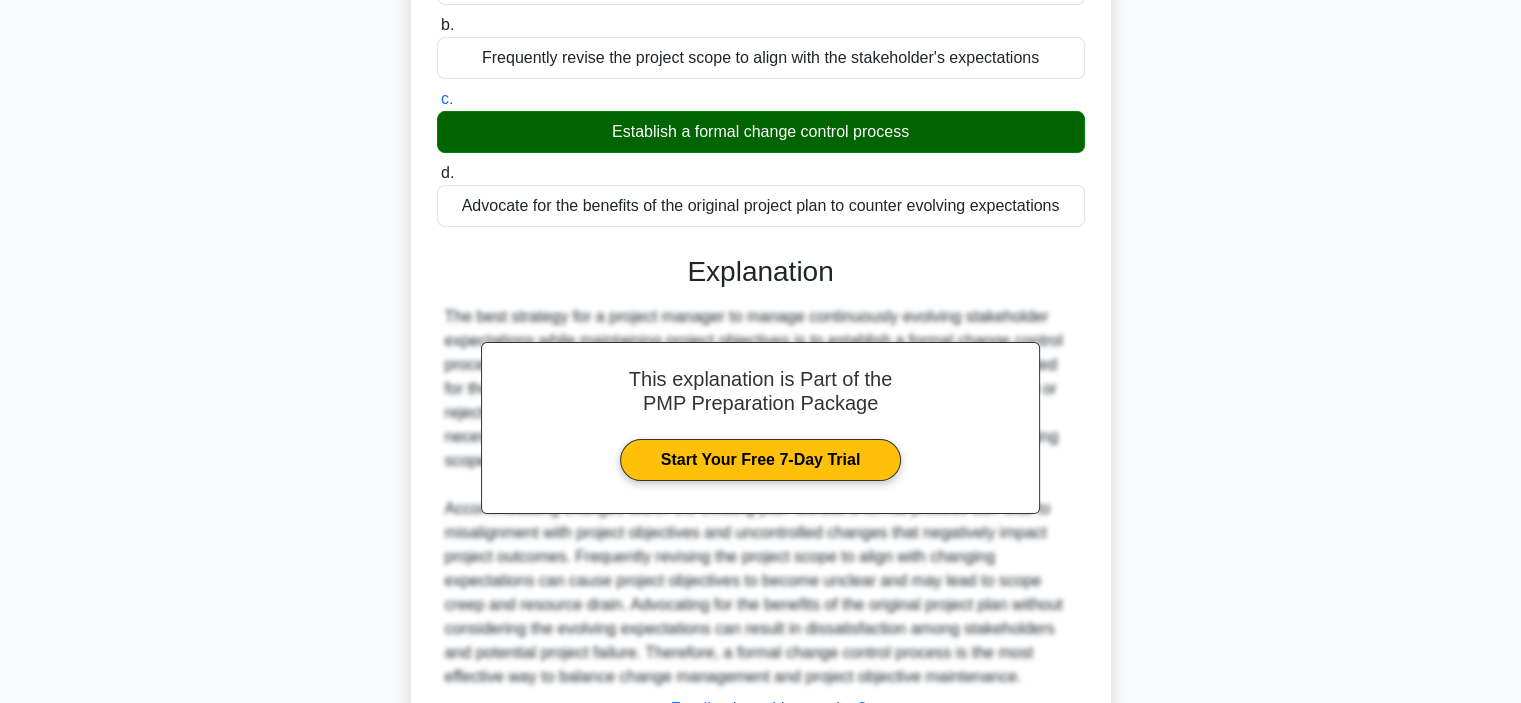 scroll, scrollTop: 456, scrollLeft: 0, axis: vertical 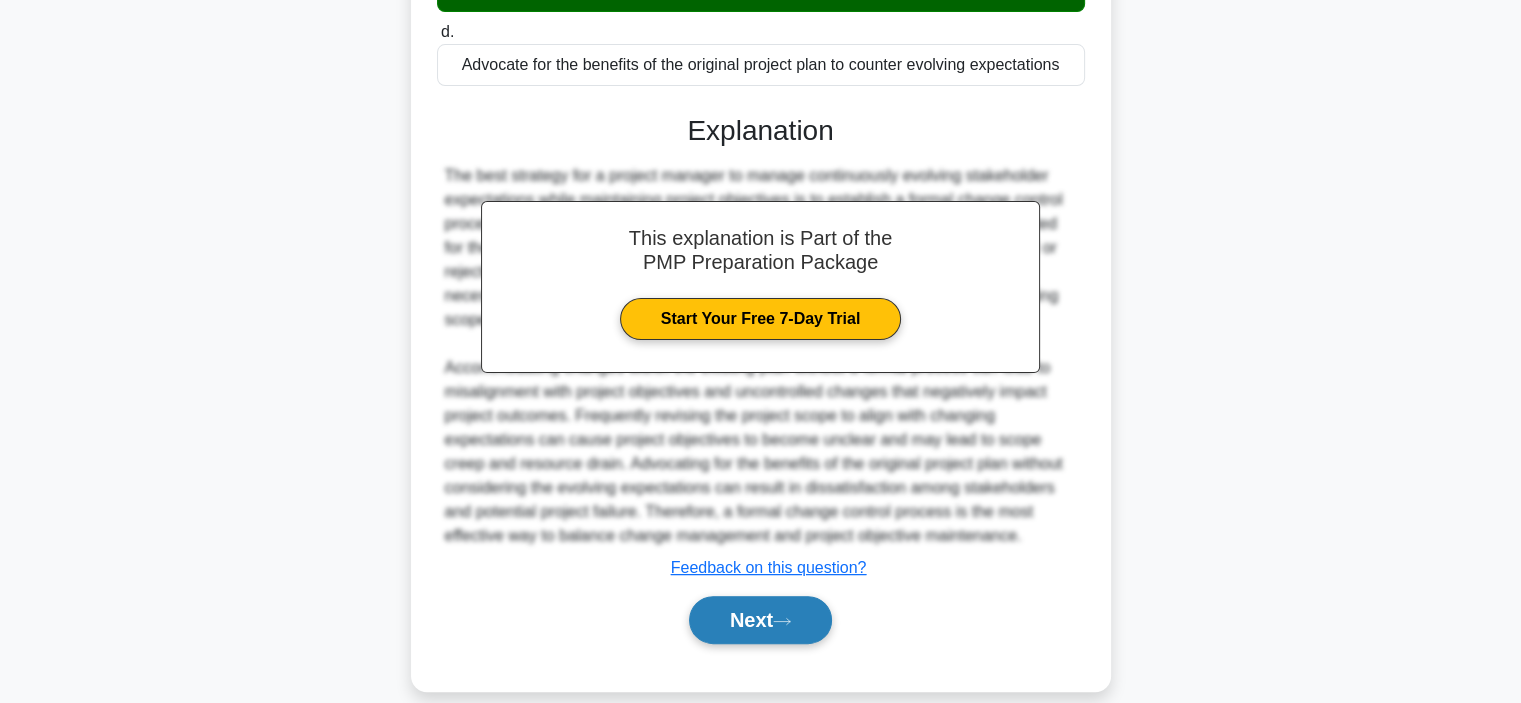 click on "Next" at bounding box center [760, 620] 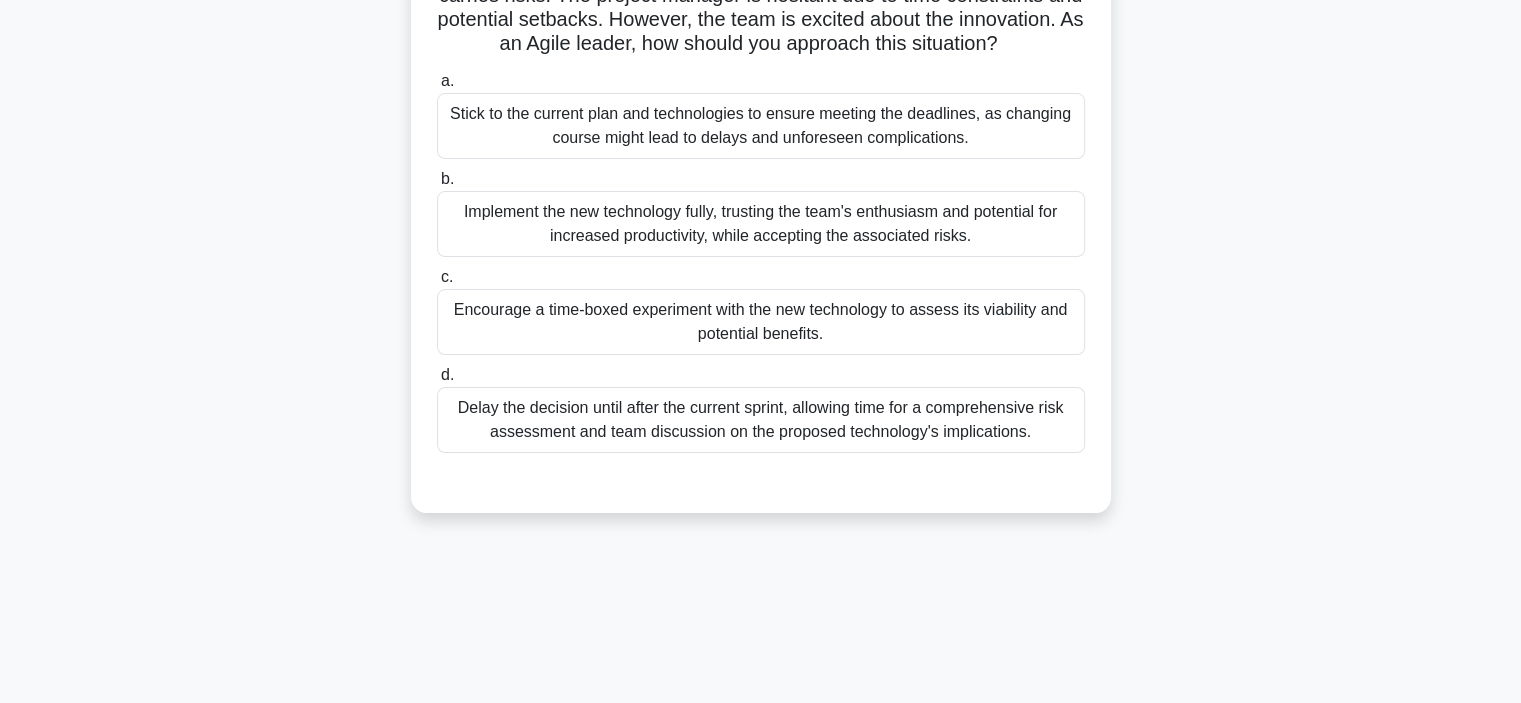 scroll, scrollTop: 237, scrollLeft: 0, axis: vertical 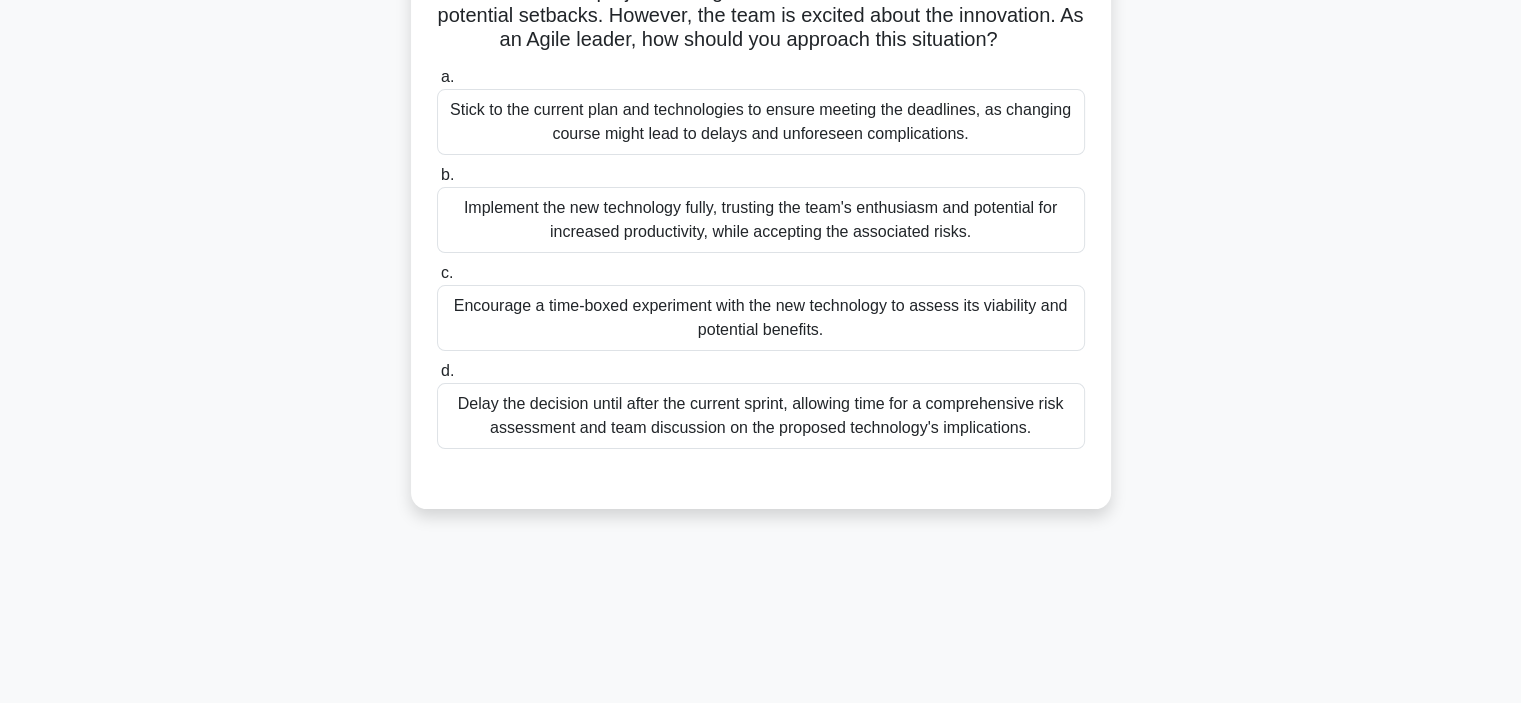 click on "Encourage a time-boxed experiment with the new technology to assess its viability and potential benefits." at bounding box center (761, 318) 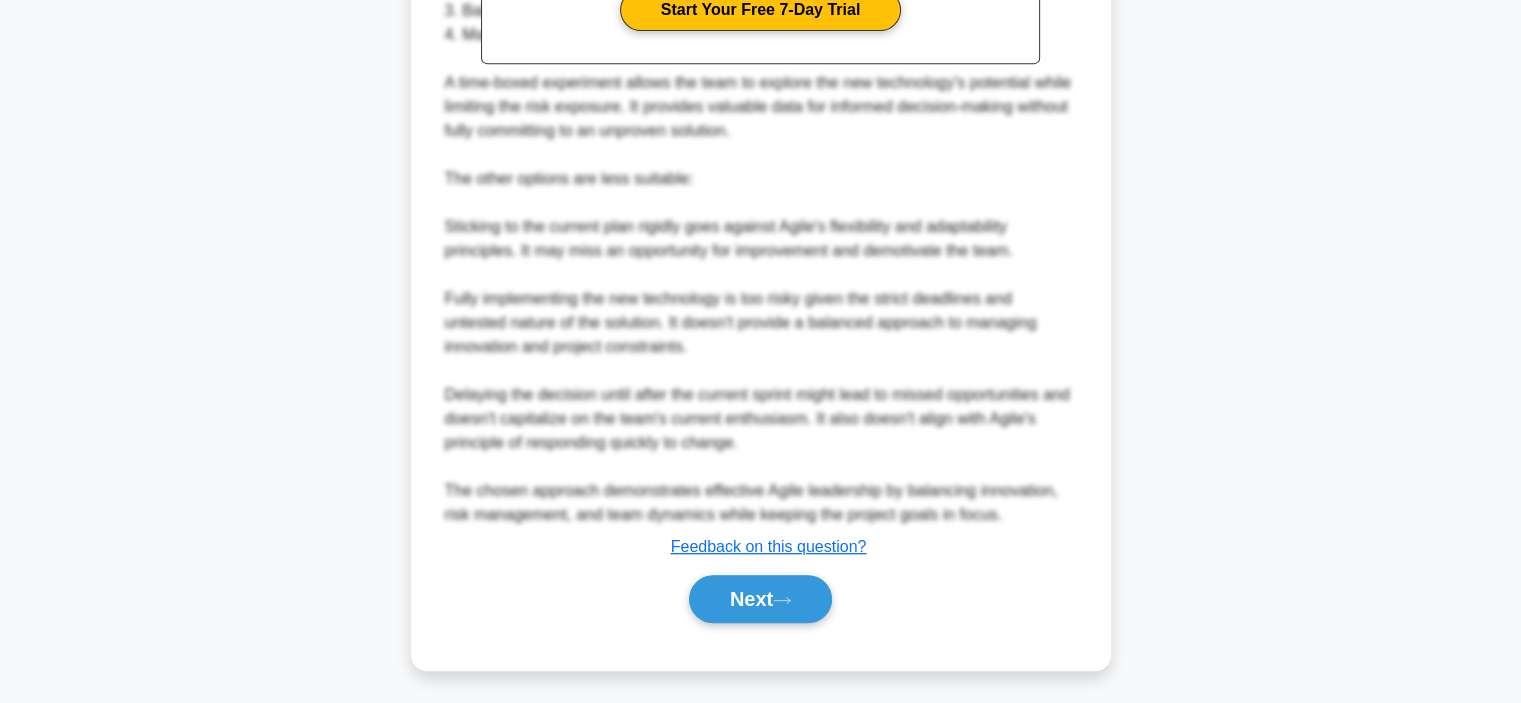 scroll, scrollTop: 928, scrollLeft: 0, axis: vertical 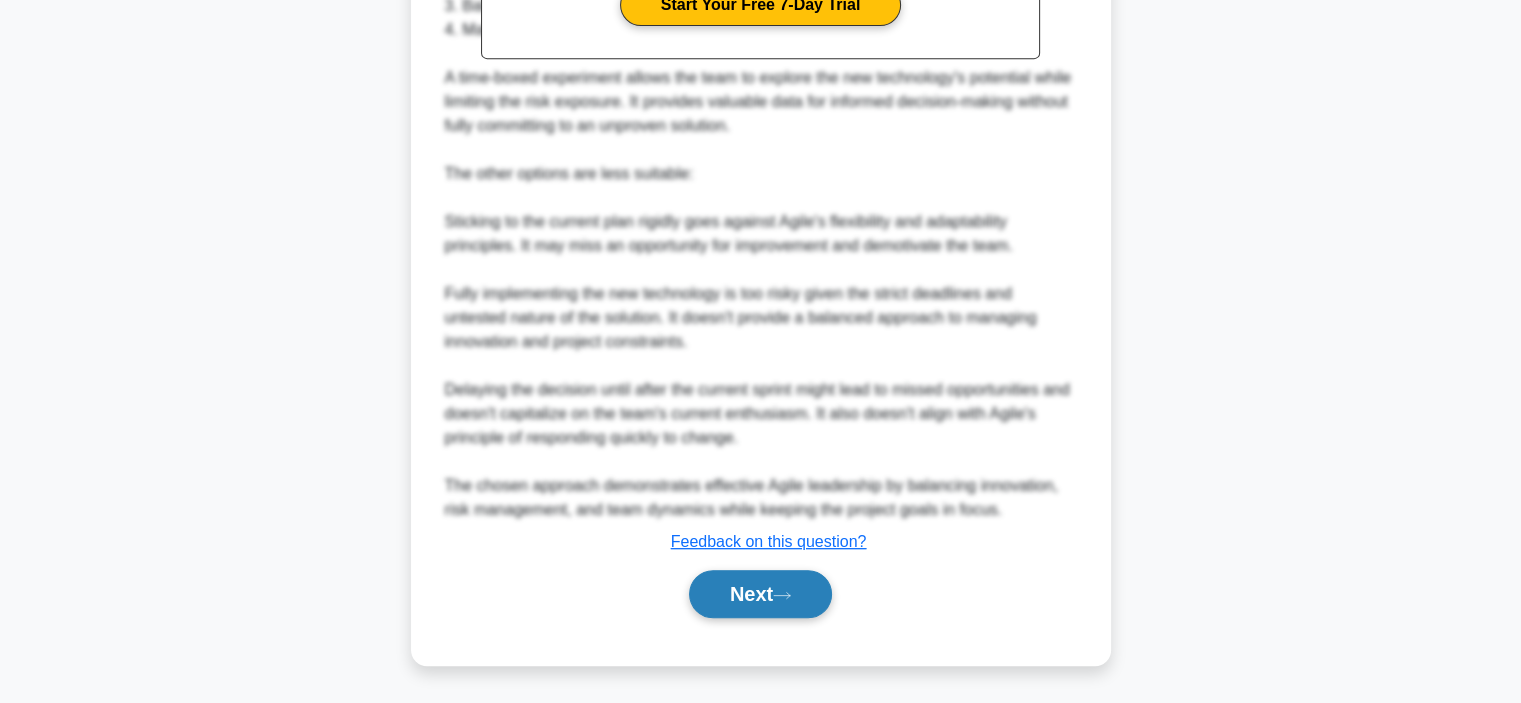 click on "Next" at bounding box center (760, 594) 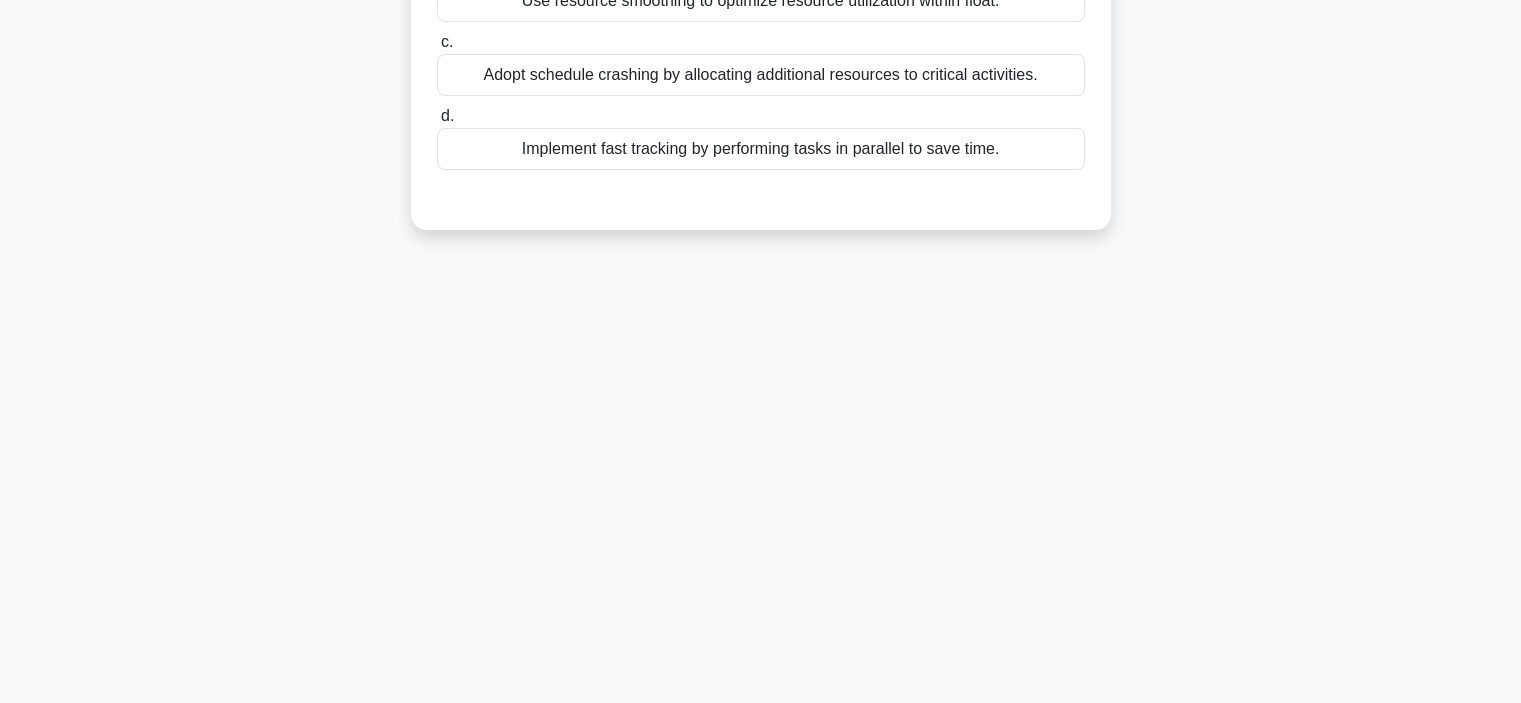 scroll, scrollTop: 377, scrollLeft: 0, axis: vertical 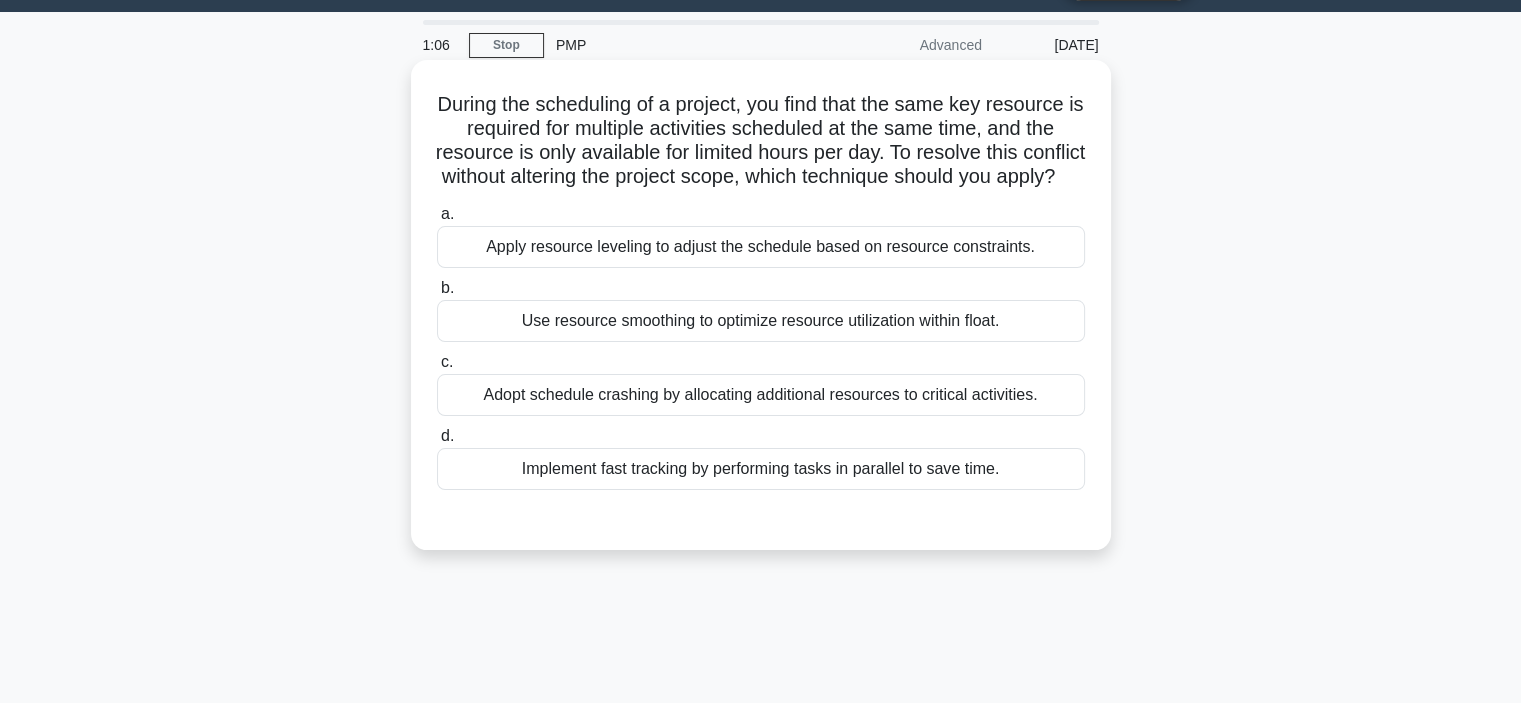 click on "Apply resource leveling to adjust the schedule based on resource constraints." at bounding box center [761, 247] 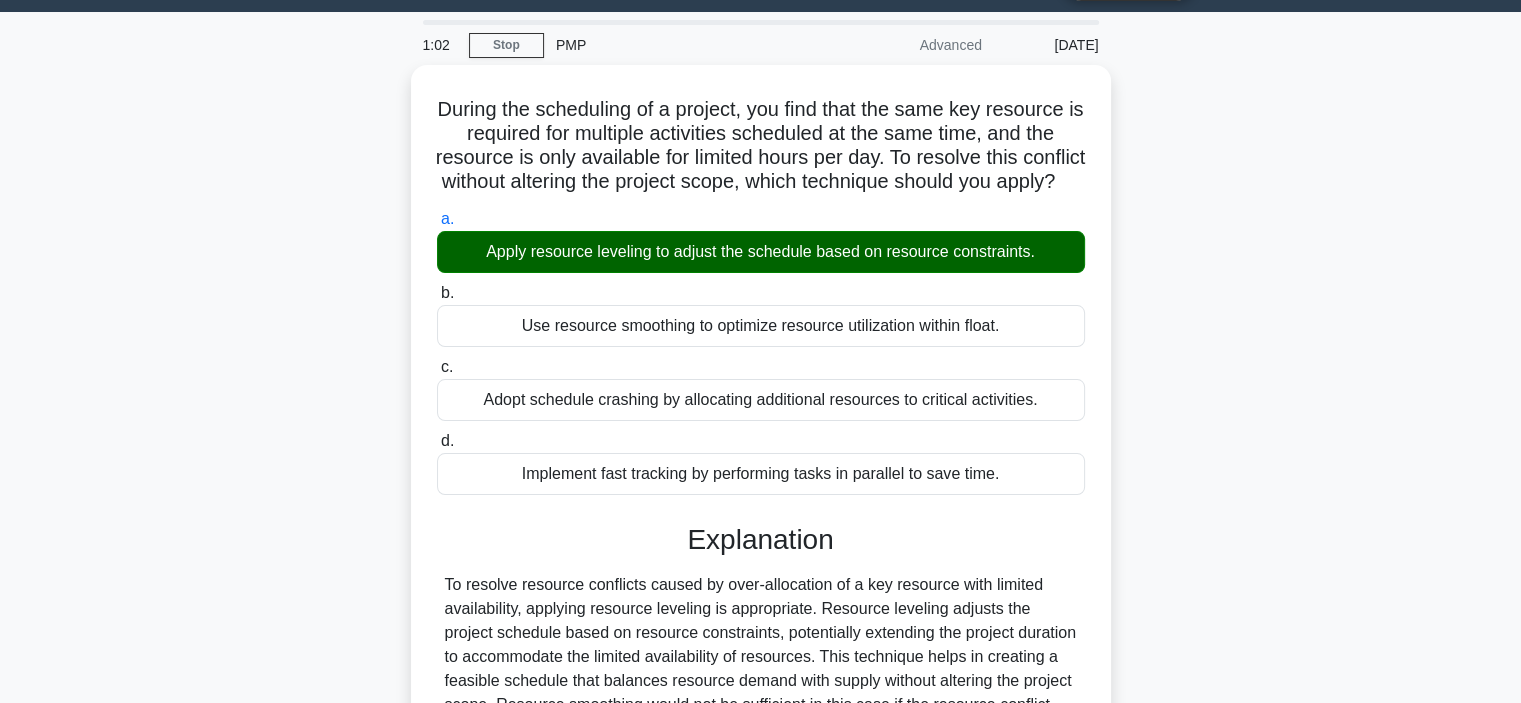 scroll, scrollTop: 377, scrollLeft: 0, axis: vertical 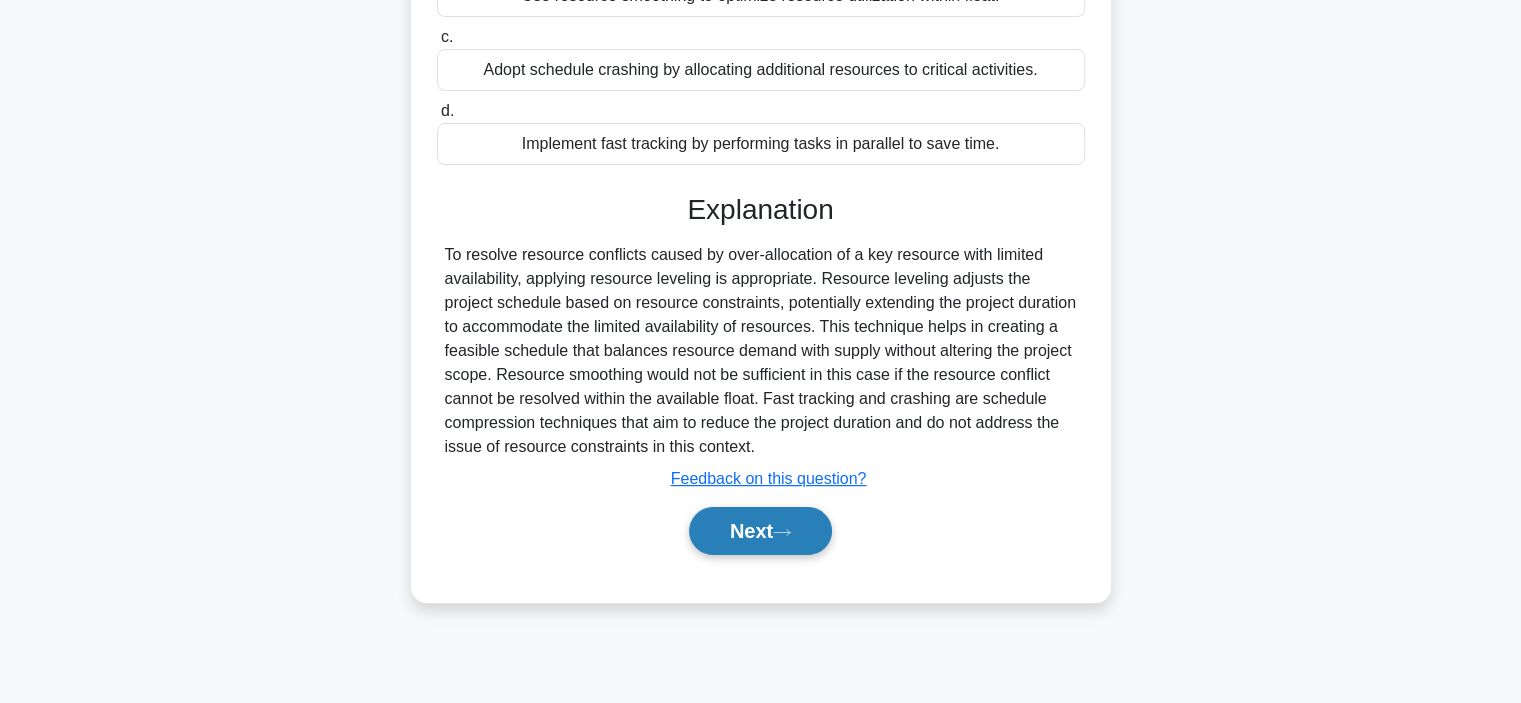 click on "Next" at bounding box center (760, 531) 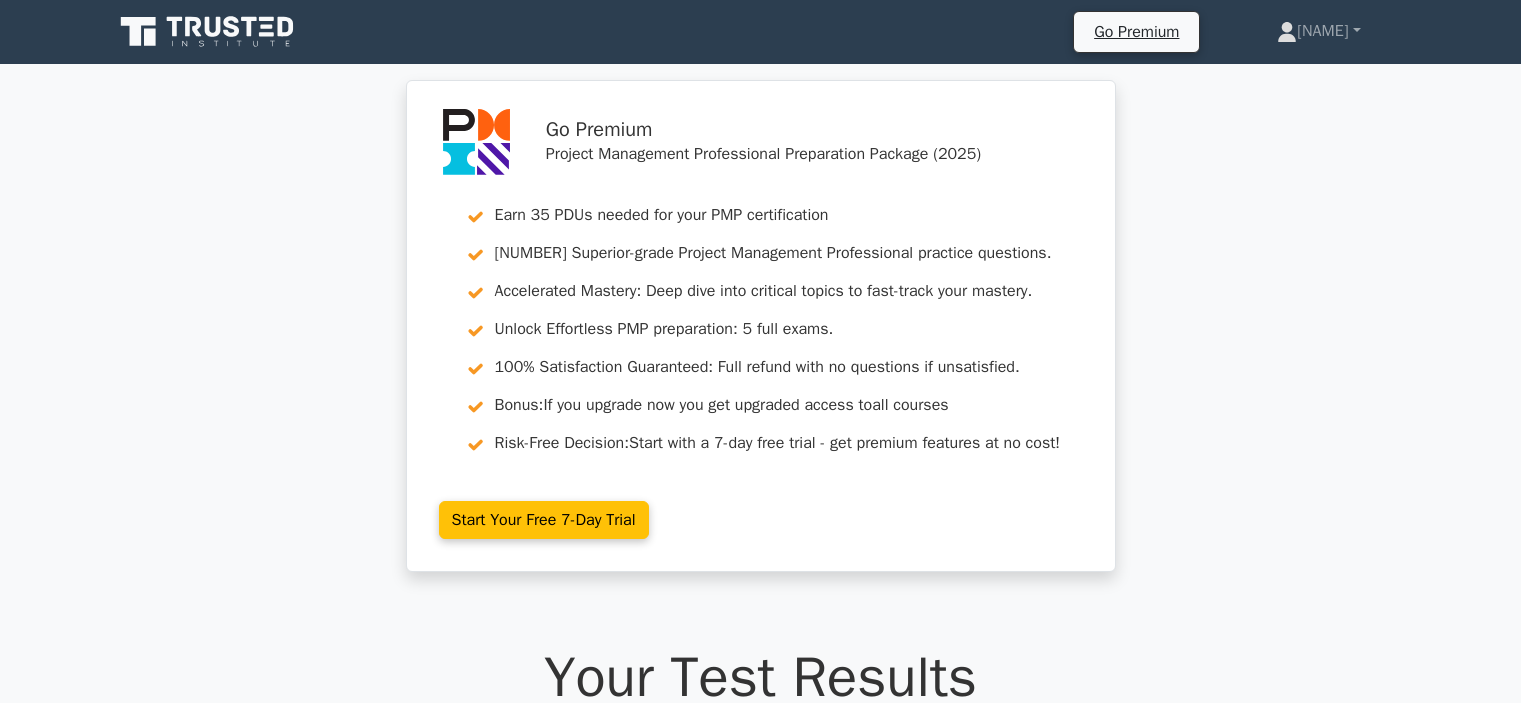 scroll, scrollTop: 0, scrollLeft: 0, axis: both 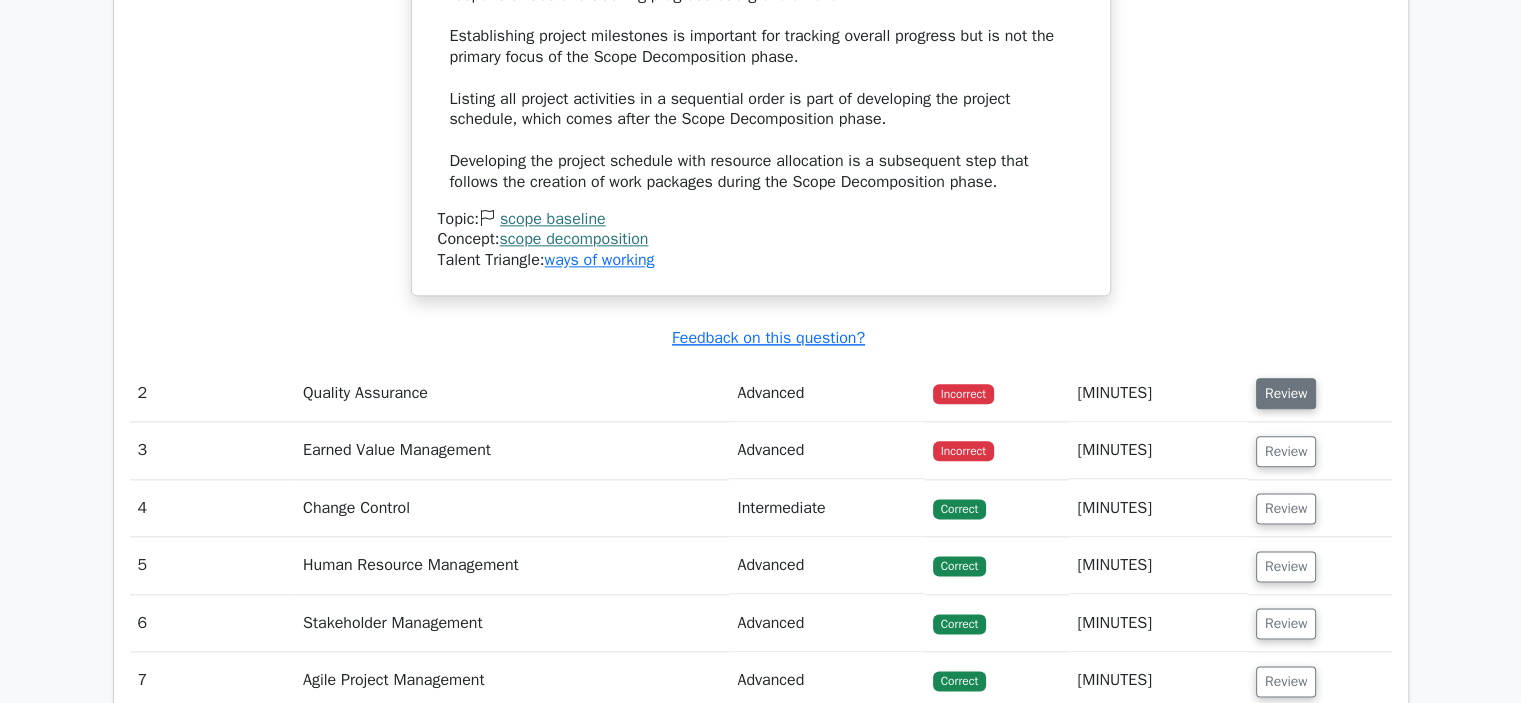click on "Review" at bounding box center [1286, 393] 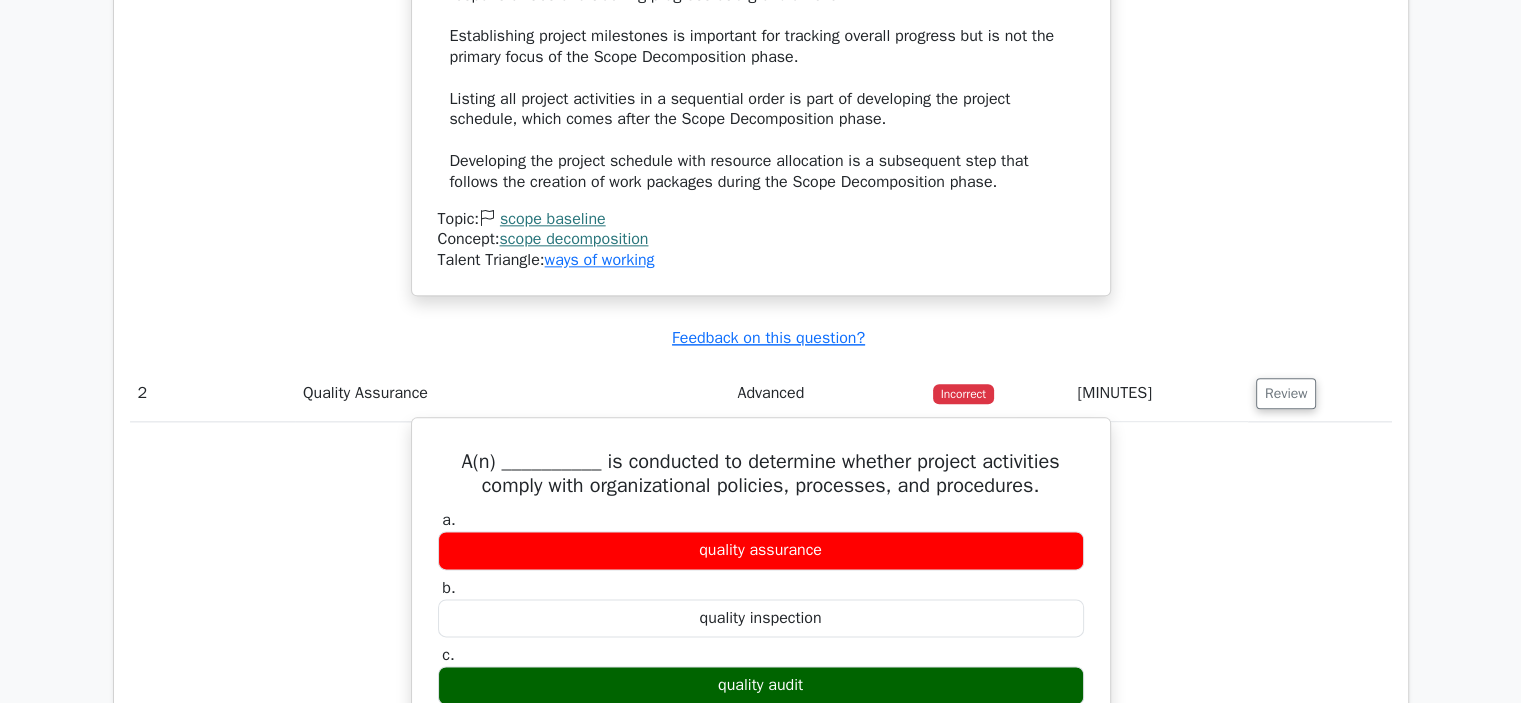 scroll, scrollTop: 0, scrollLeft: 0, axis: both 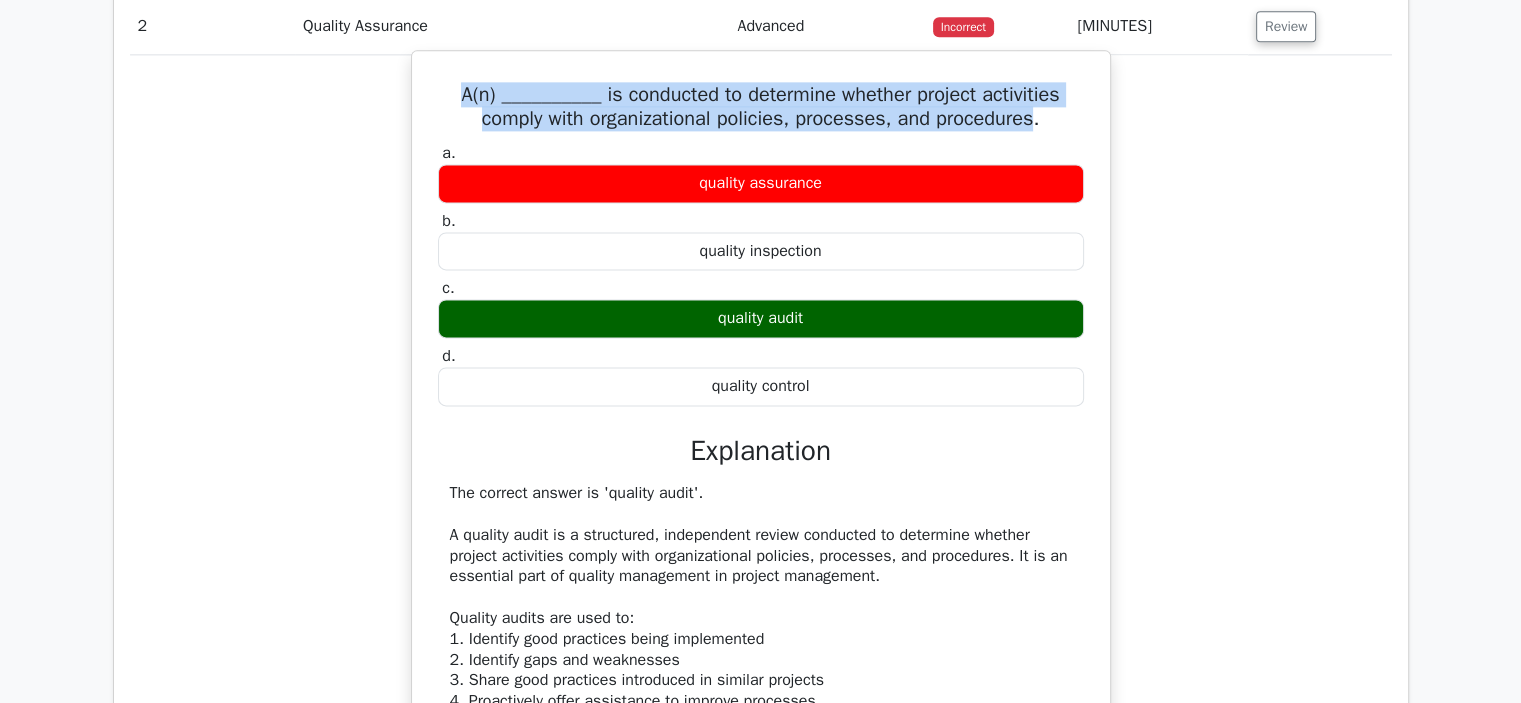 drag, startPoint x: 1044, startPoint y: 116, endPoint x: 463, endPoint y: 83, distance: 581.9364 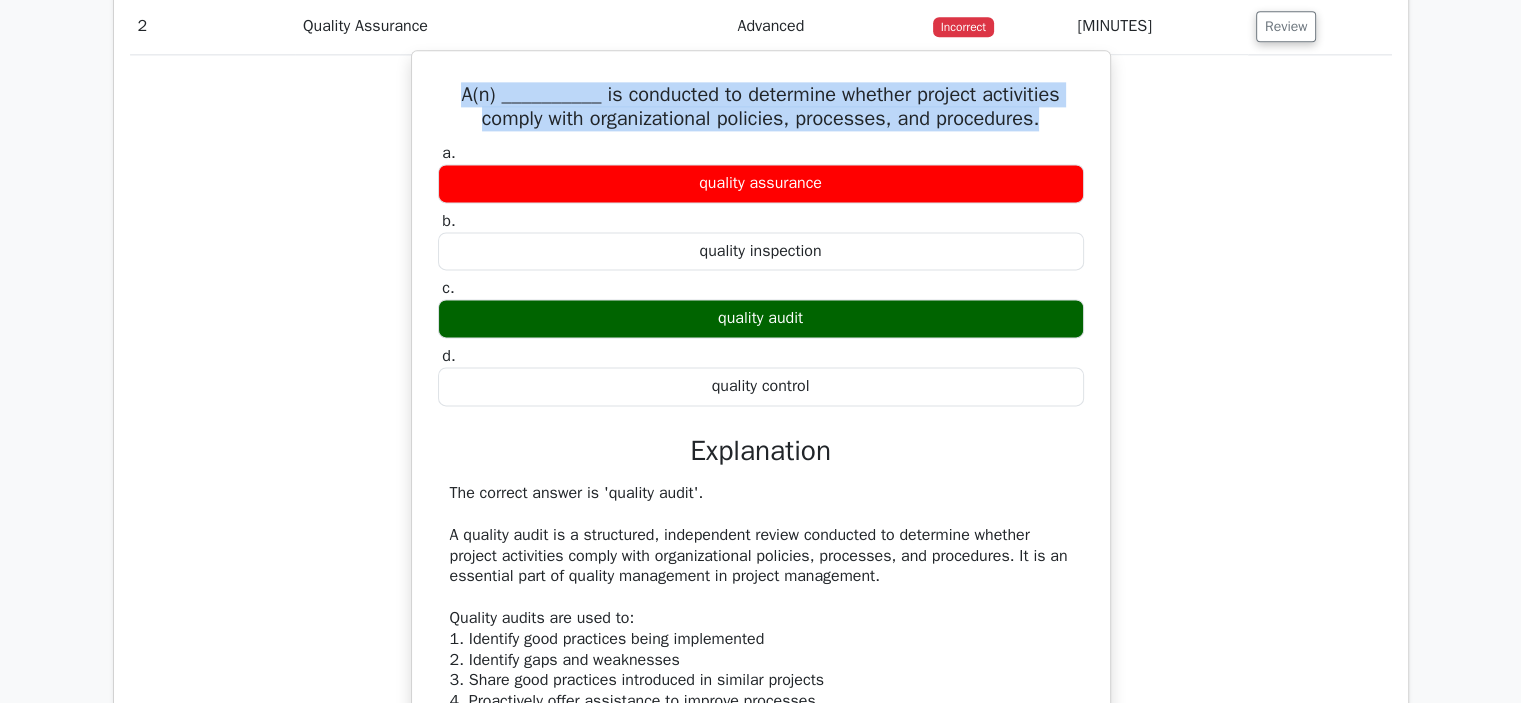 drag, startPoint x: 456, startPoint y: 92, endPoint x: 1079, endPoint y: 117, distance: 623.5014 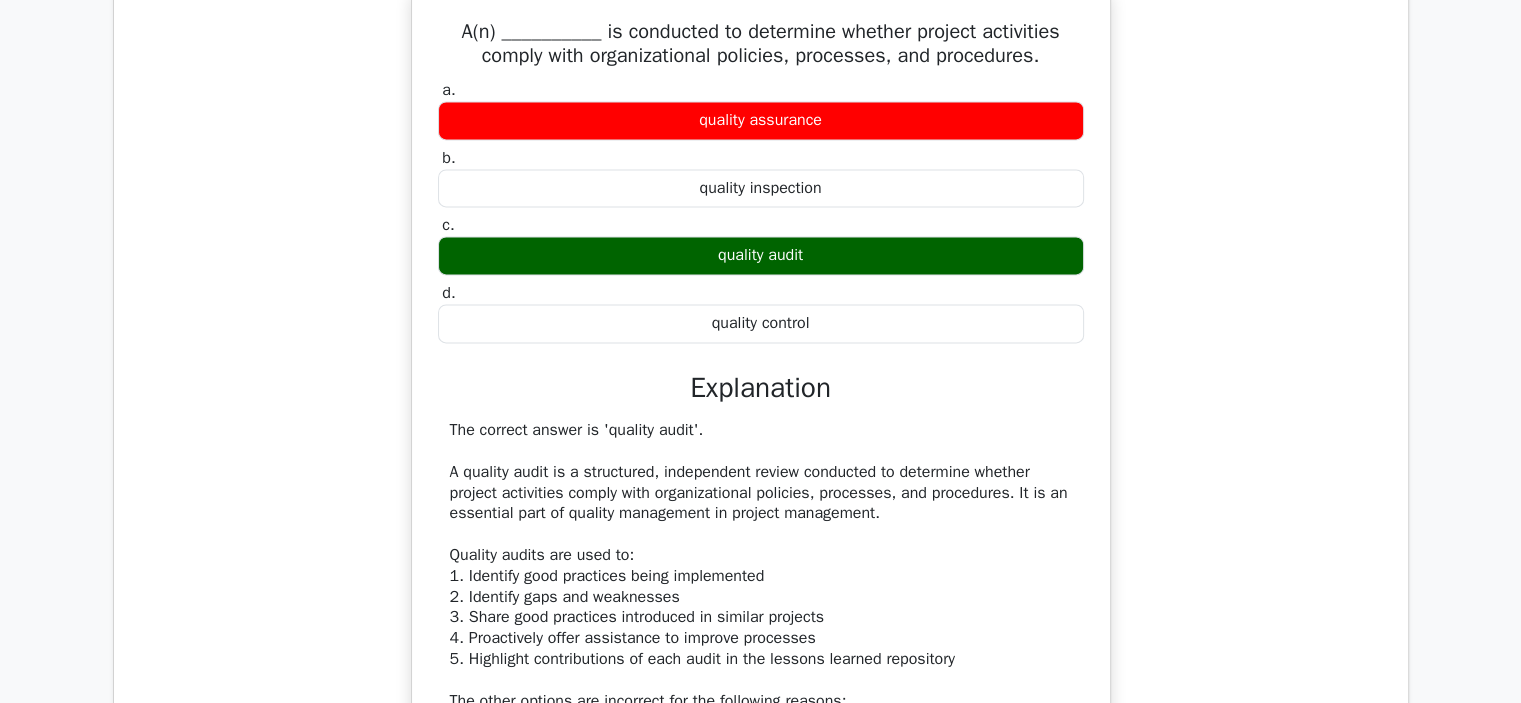 scroll, scrollTop: 2886, scrollLeft: 0, axis: vertical 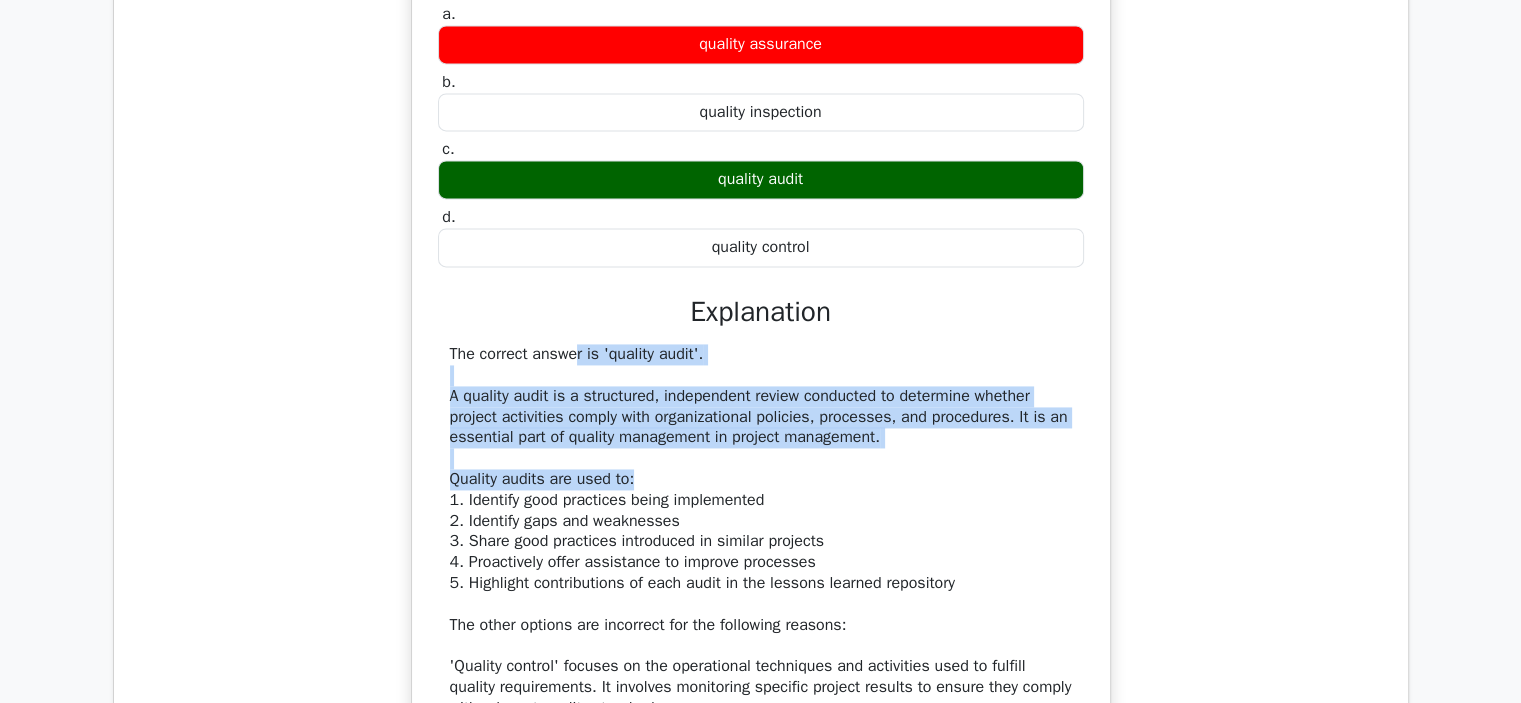 drag, startPoint x: 636, startPoint y: 473, endPoint x: 452, endPoint y: 356, distance: 218.04816 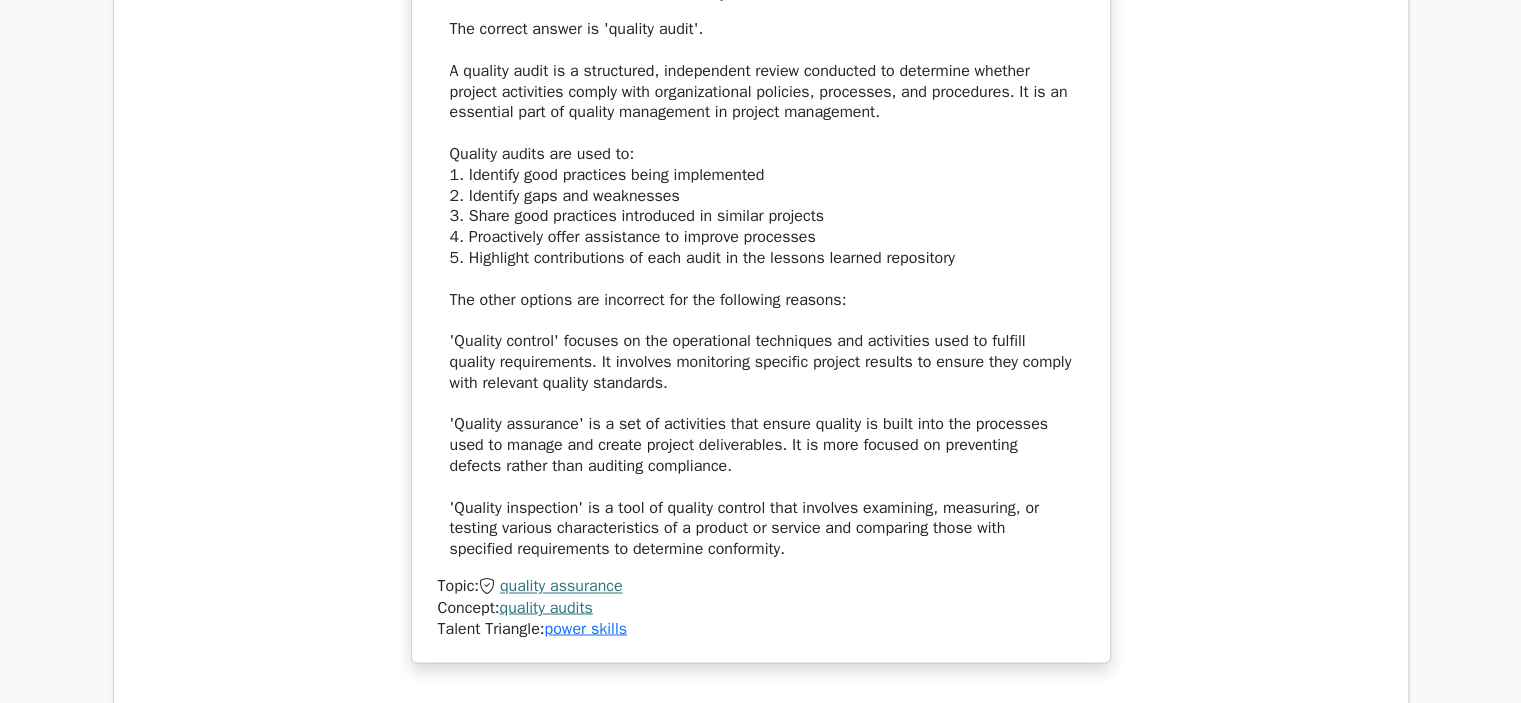 scroll, scrollTop: 3220, scrollLeft: 0, axis: vertical 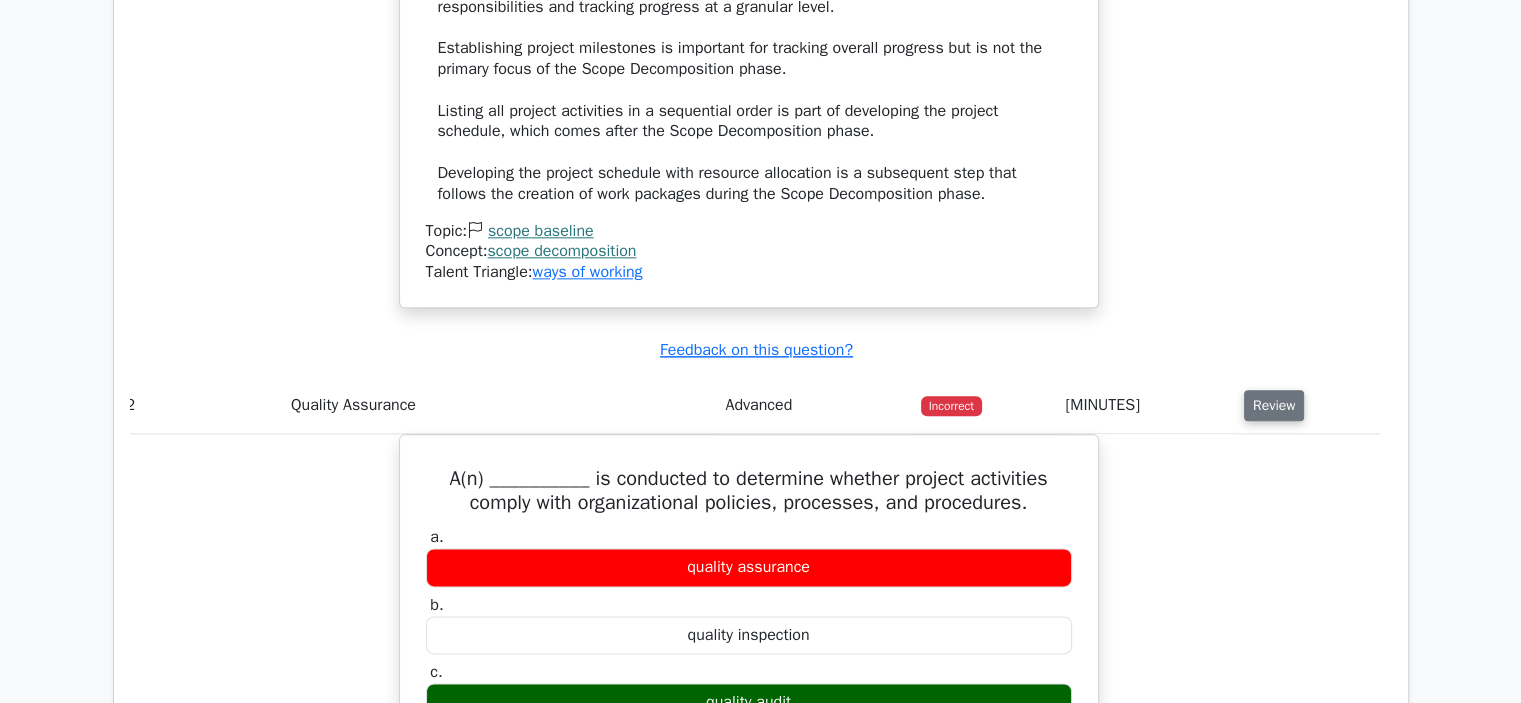 click on "Review" at bounding box center (1274, 405) 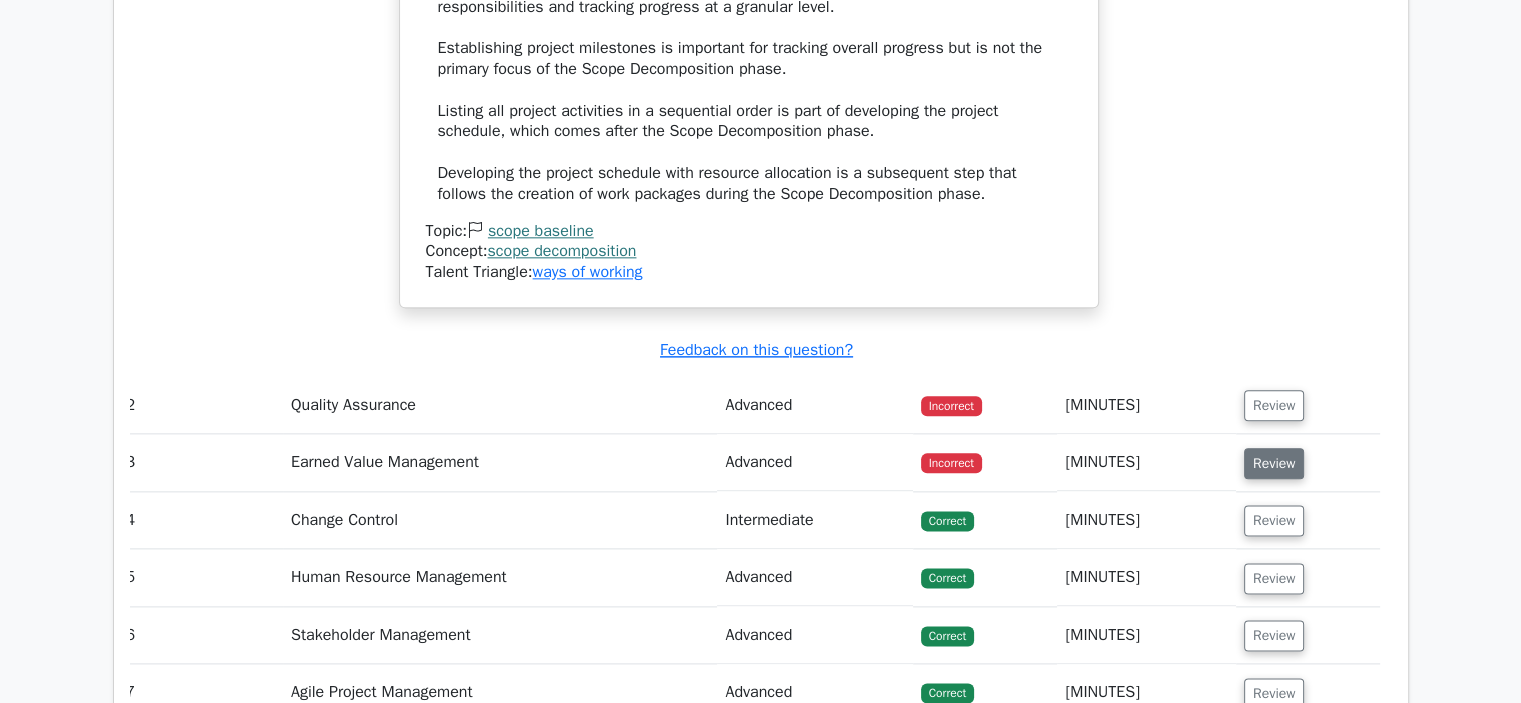 click on "Review" at bounding box center [1274, 463] 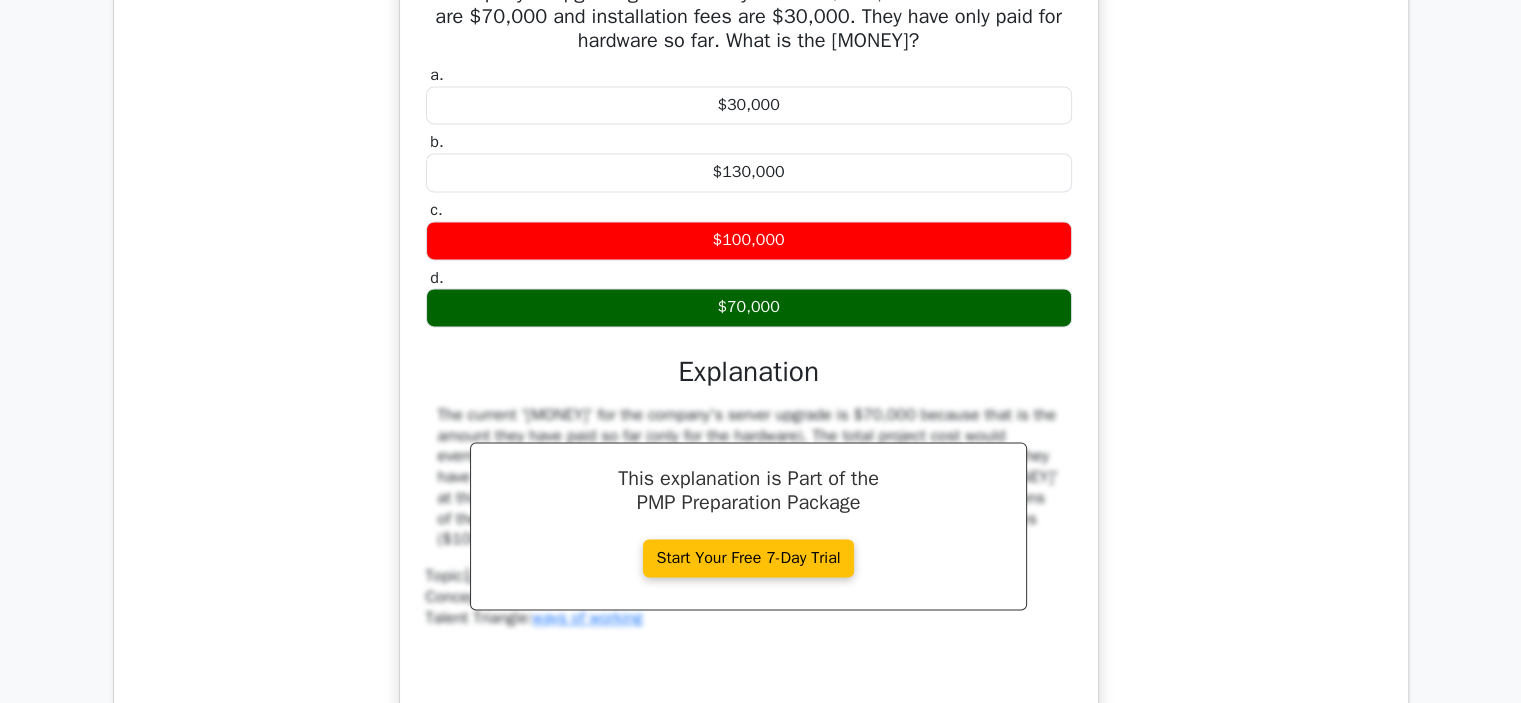 scroll, scrollTop: 2908, scrollLeft: 0, axis: vertical 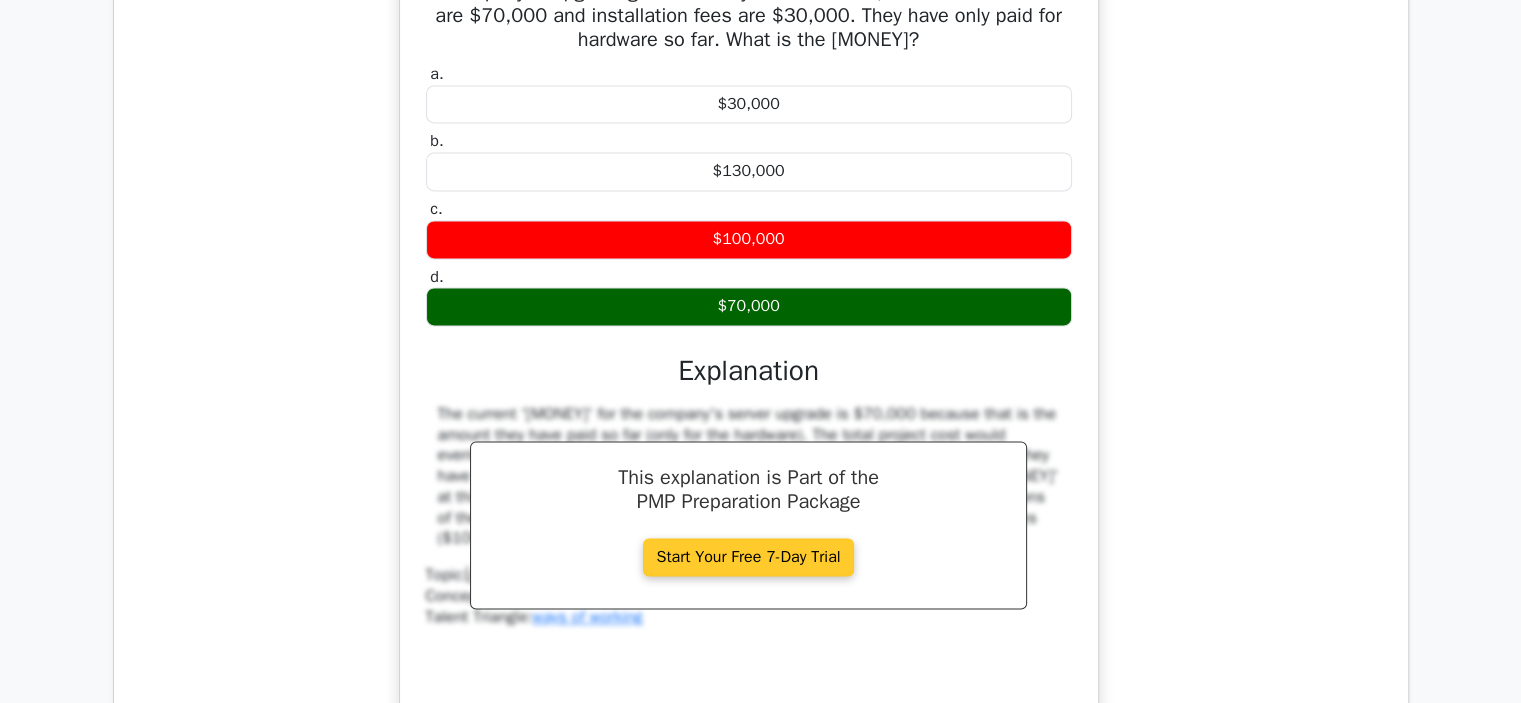 type 